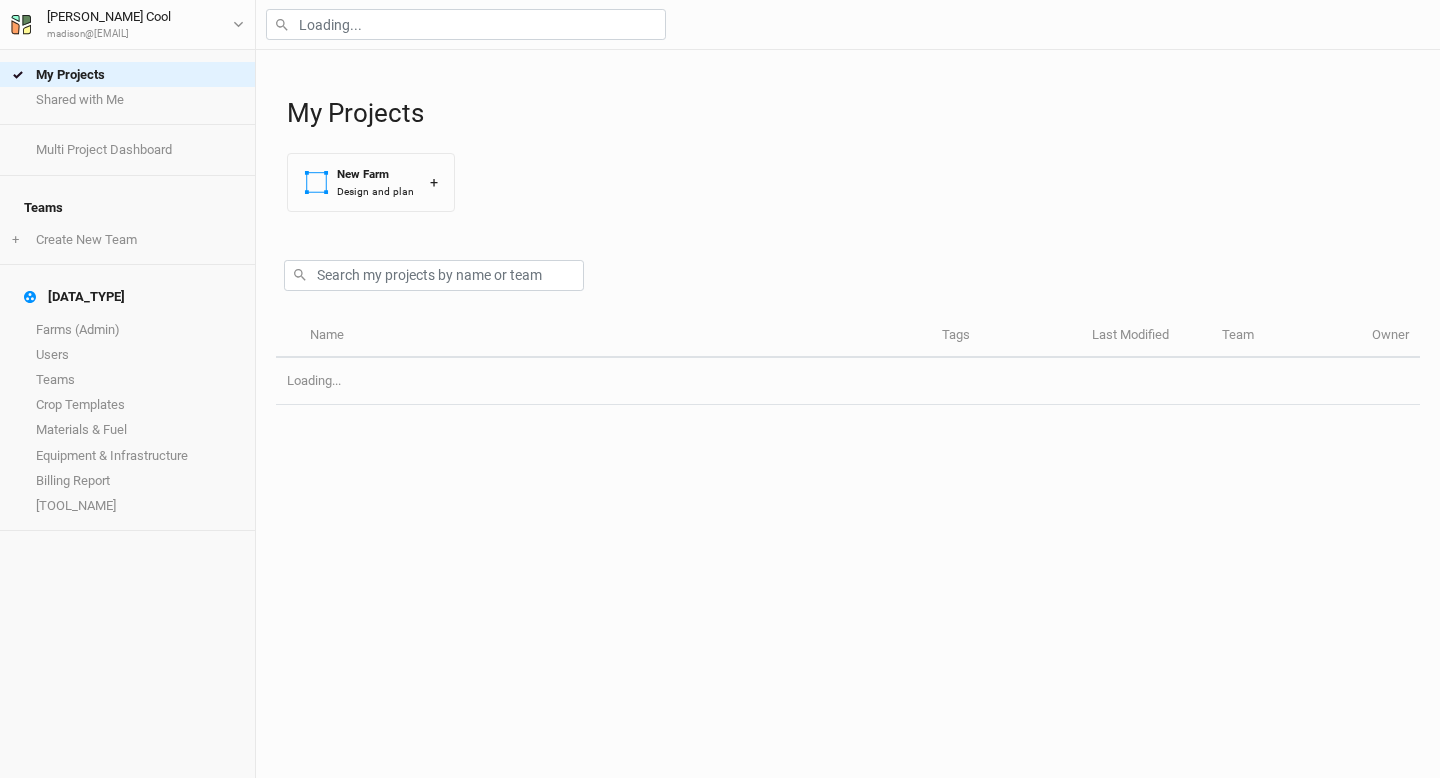 scroll, scrollTop: 0, scrollLeft: 0, axis: both 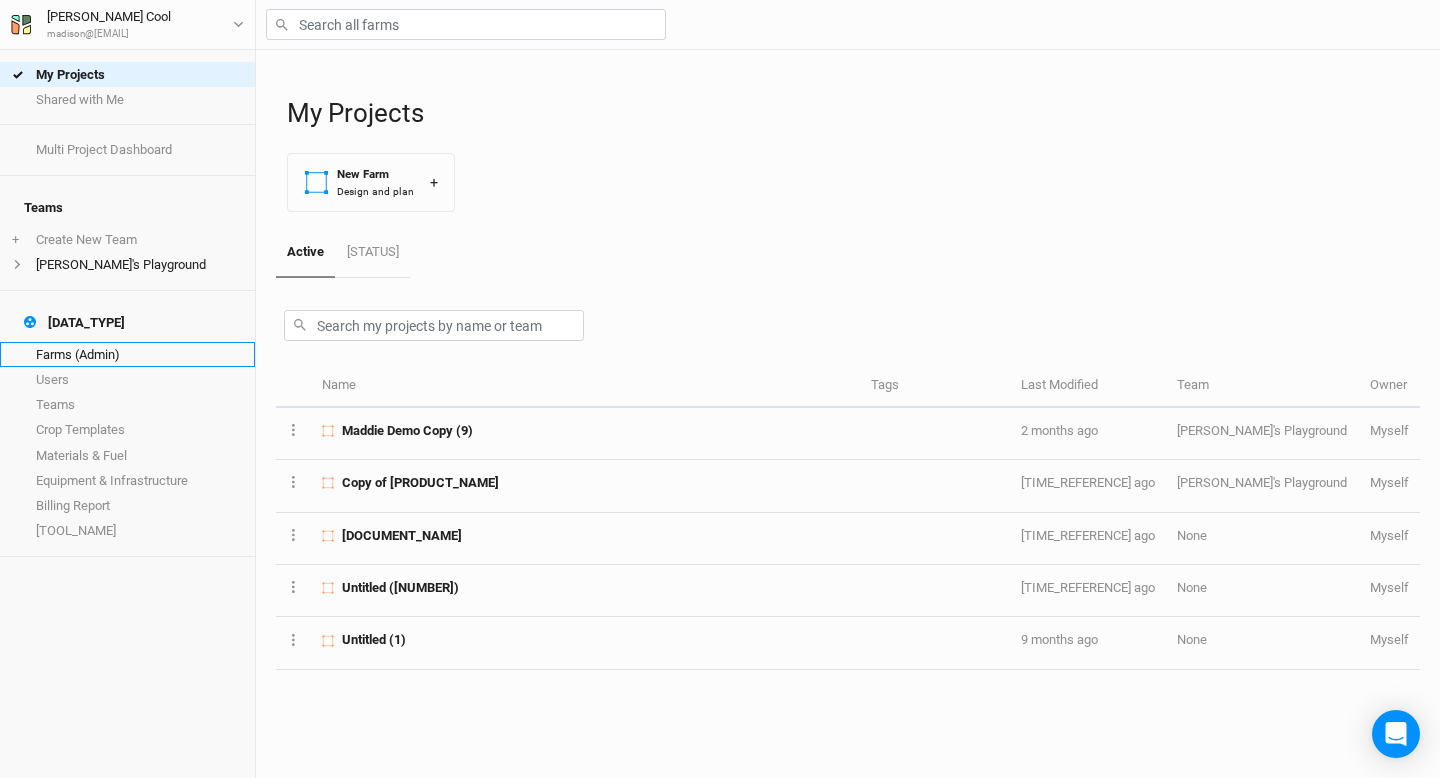 click on "Farms (Admin)" at bounding box center (127, 354) 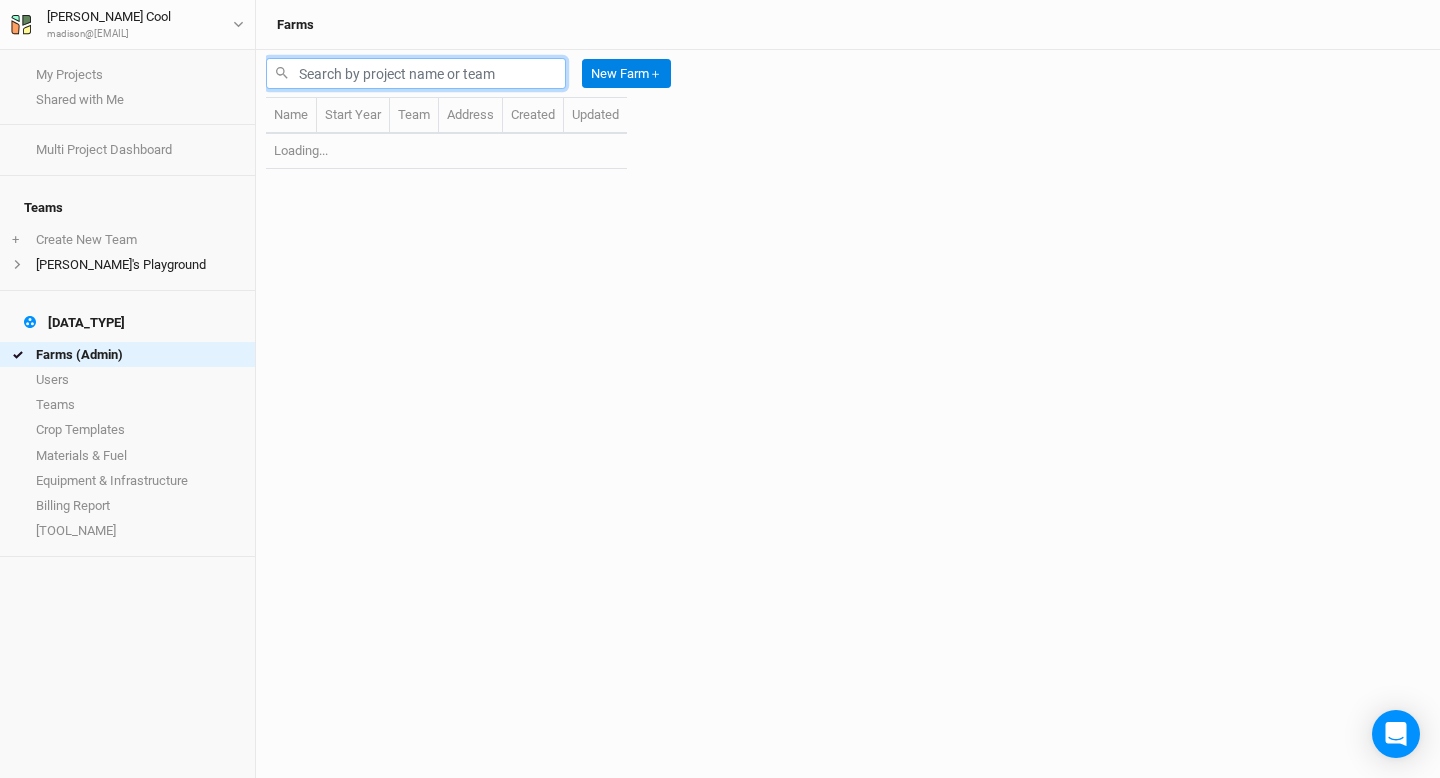 click at bounding box center (416, 73) 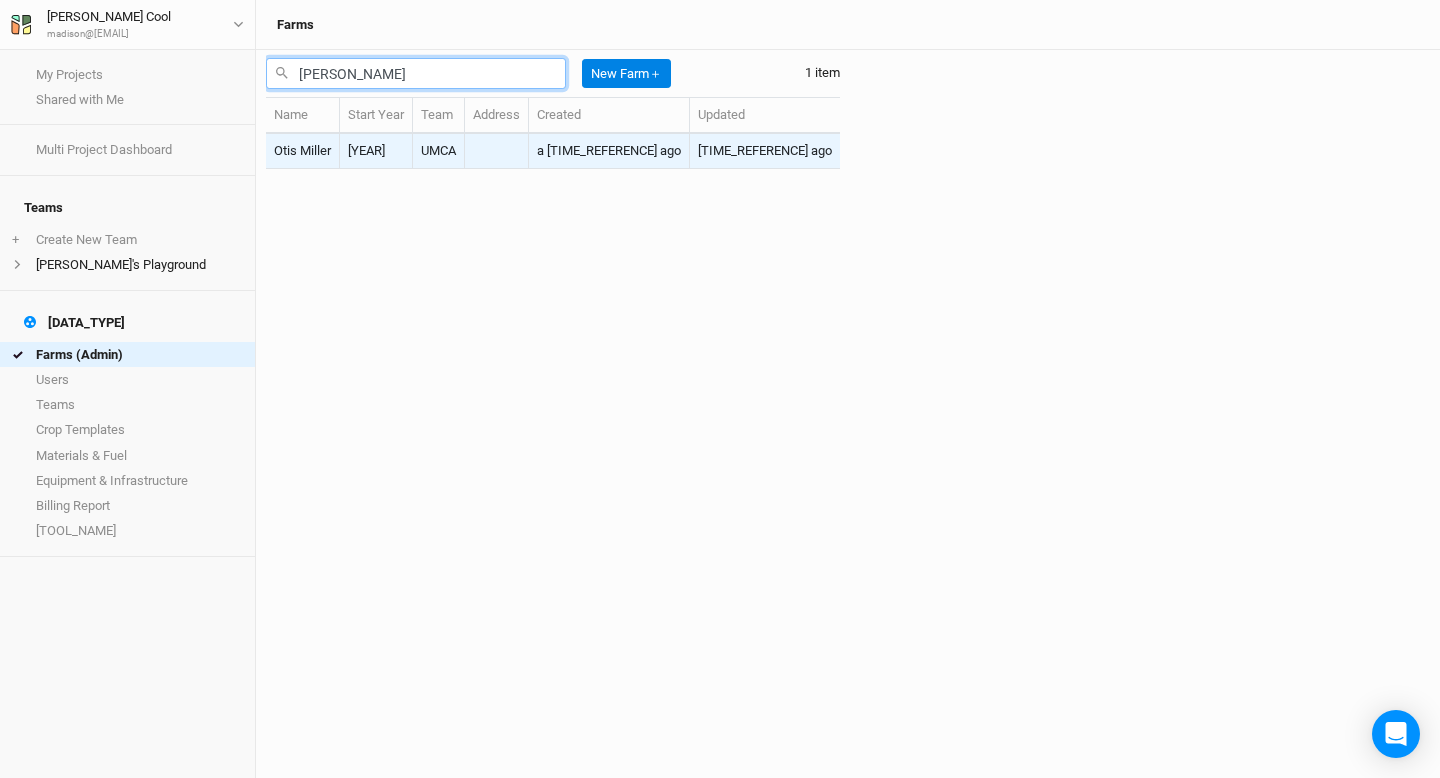 type on "[PERSON_NAME]" 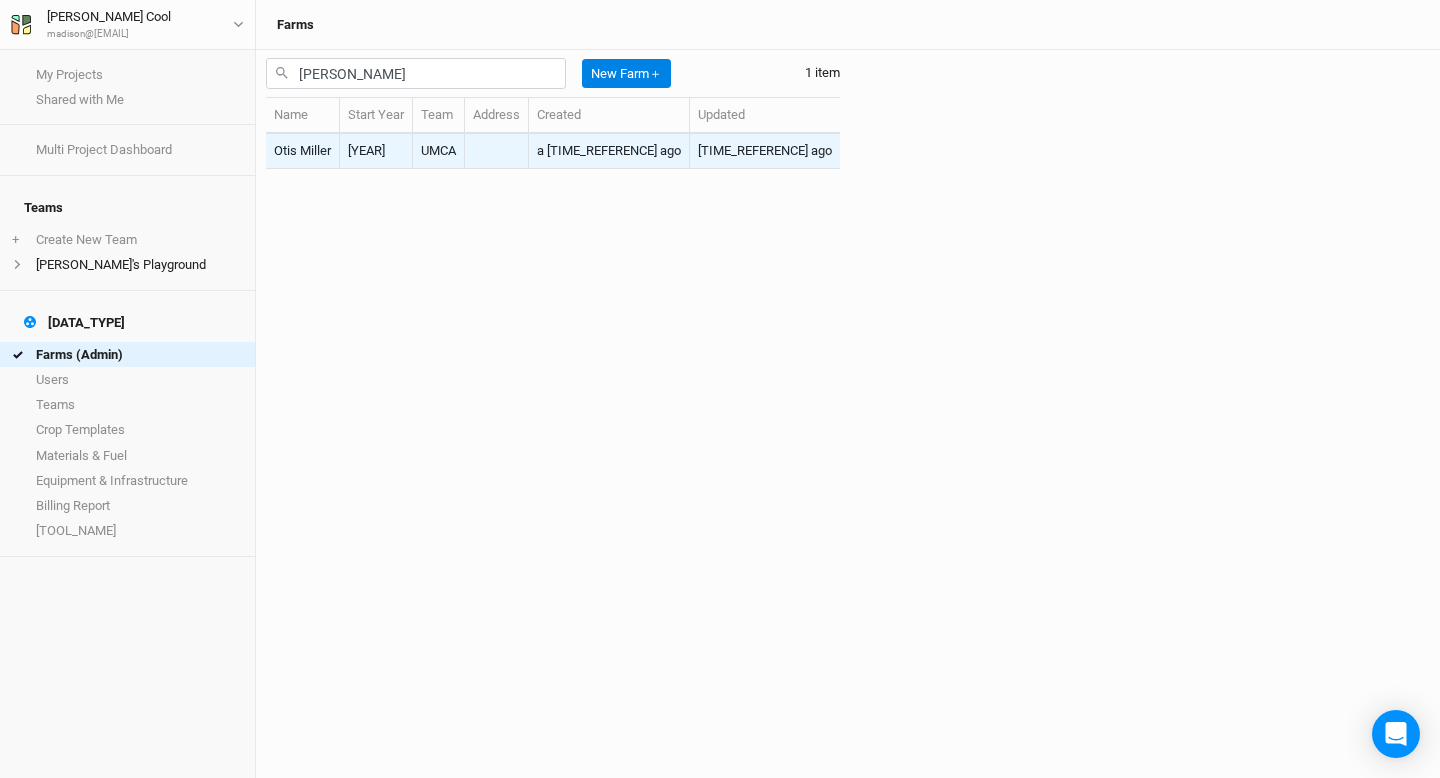 click on "Otis Miller" at bounding box center (303, 151) 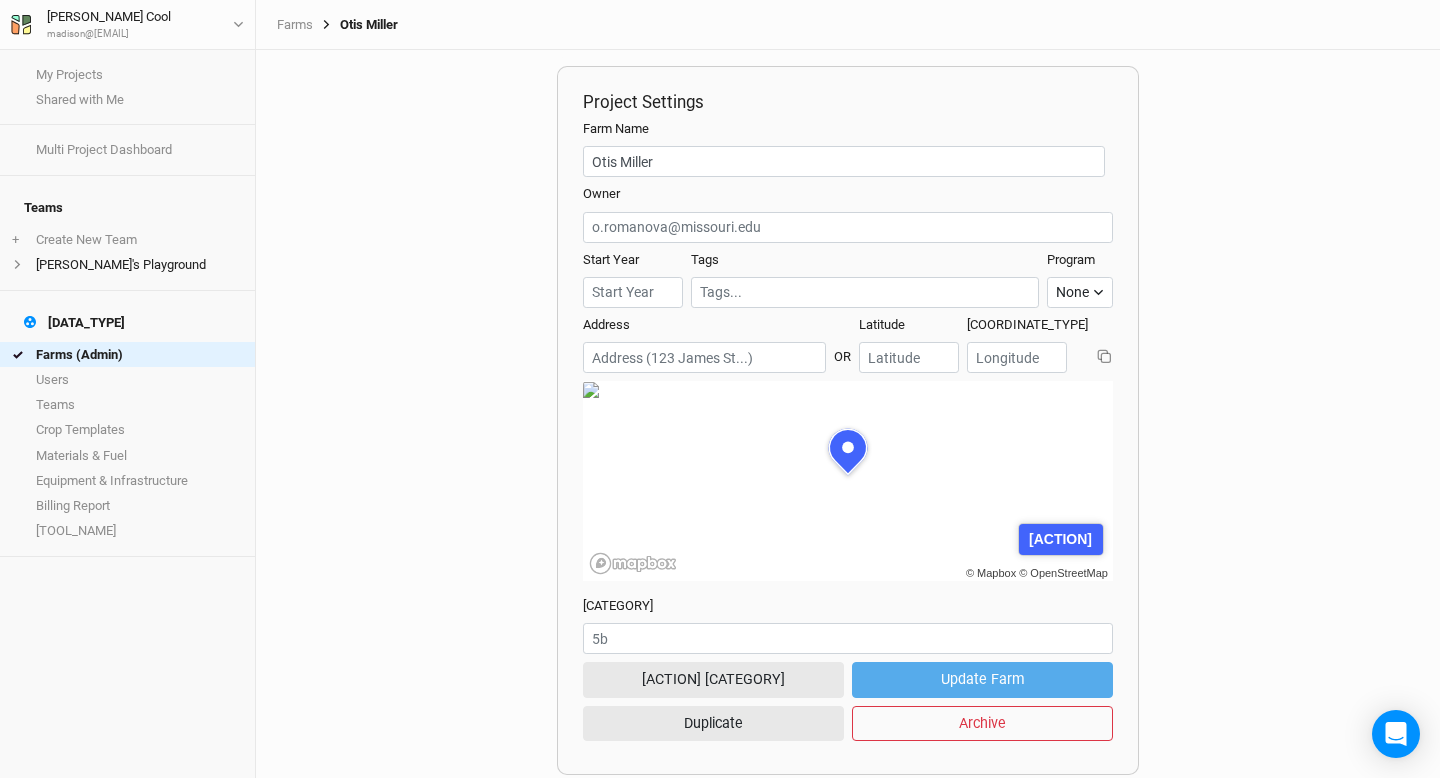 scroll, scrollTop: 100, scrollLeft: 265, axis: both 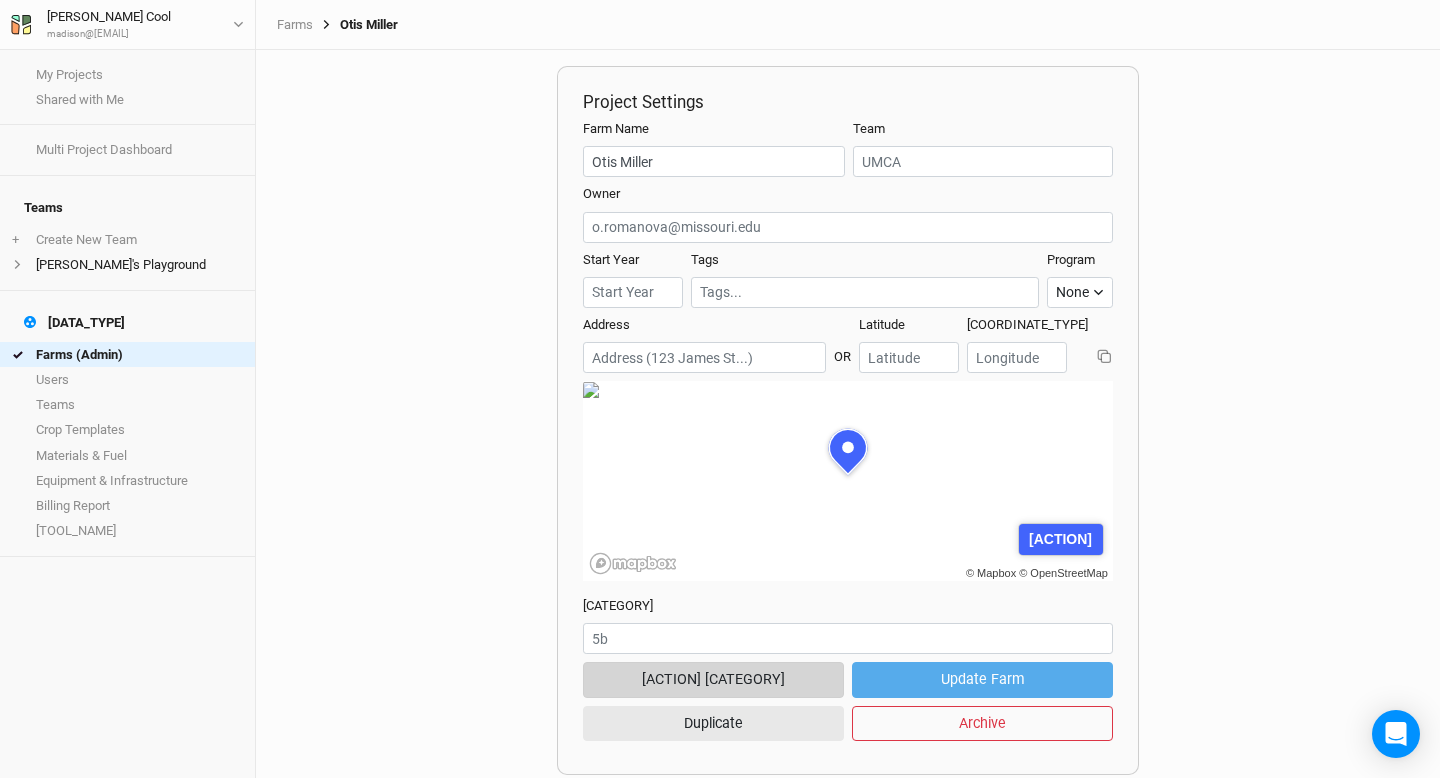 click on "[ACTION] [CATEGORY]" at bounding box center (713, 679) 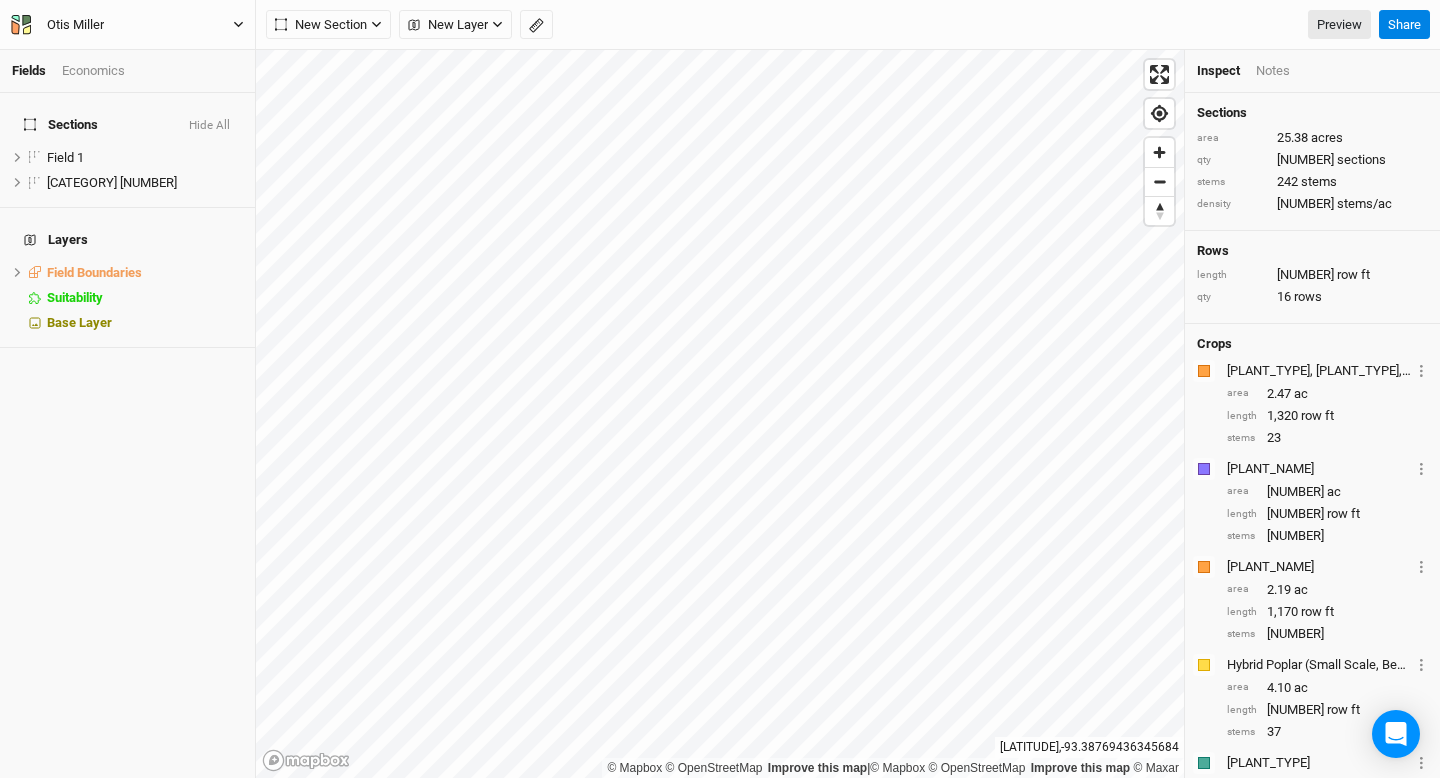 click on "Otis Miller" at bounding box center (127, 25) 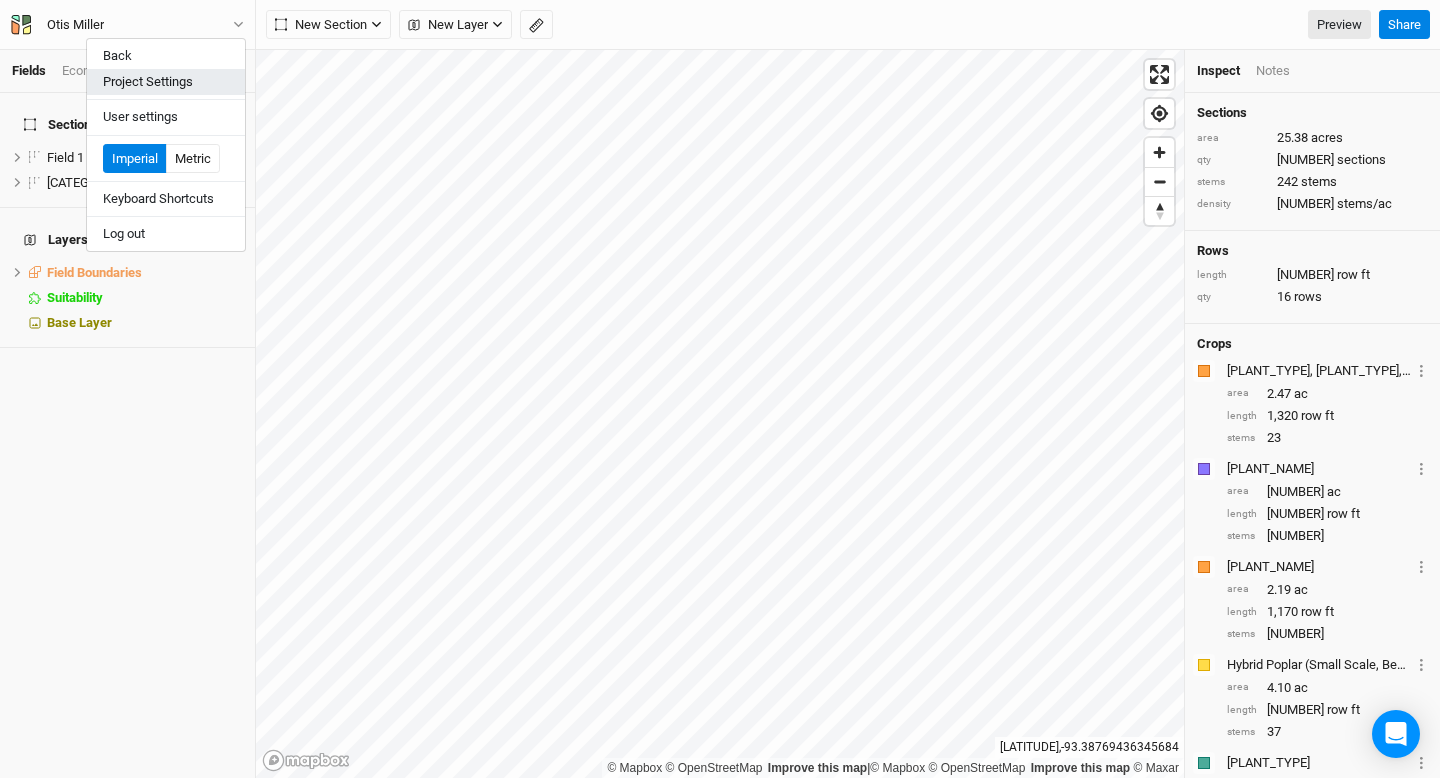 click on "Project Settings" at bounding box center [166, 82] 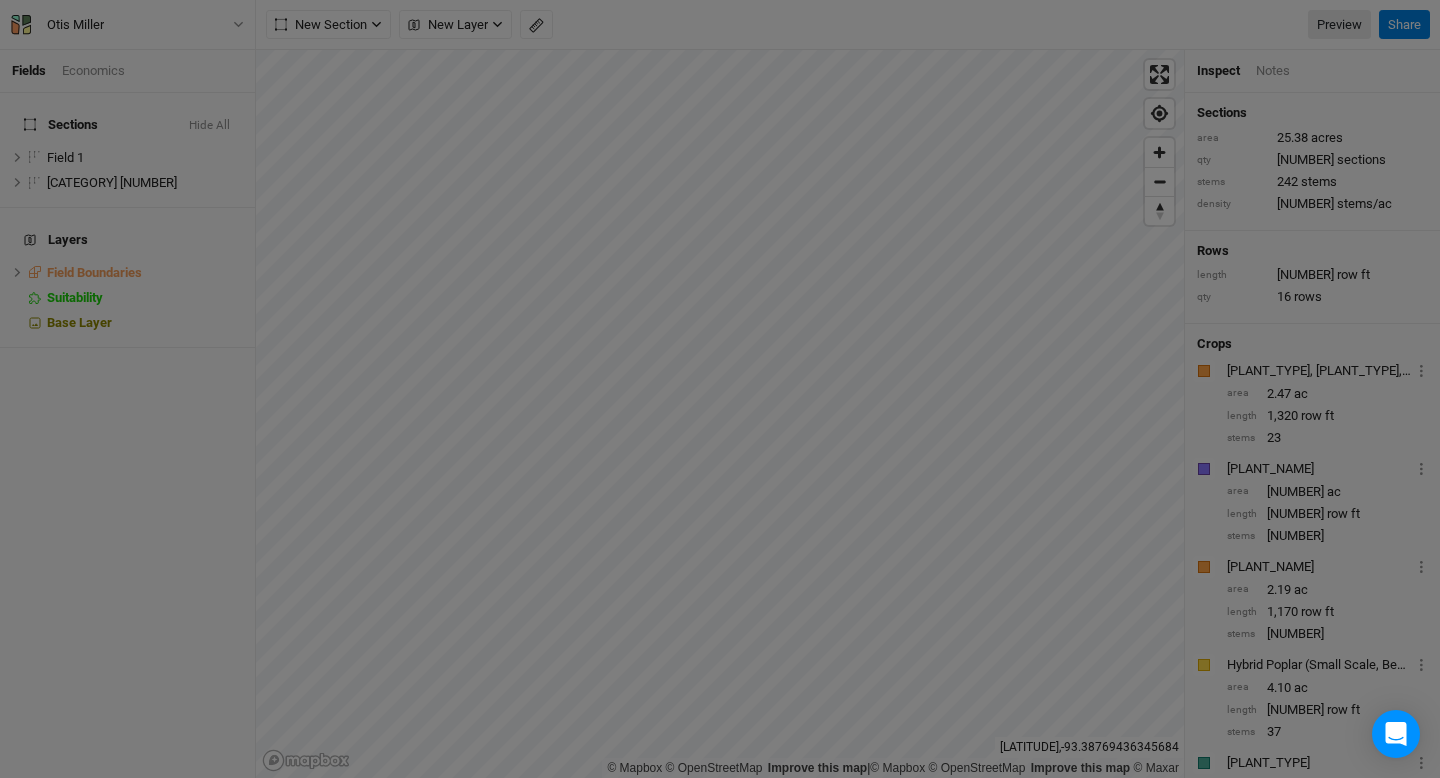 scroll, scrollTop: 100, scrollLeft: 233, axis: both 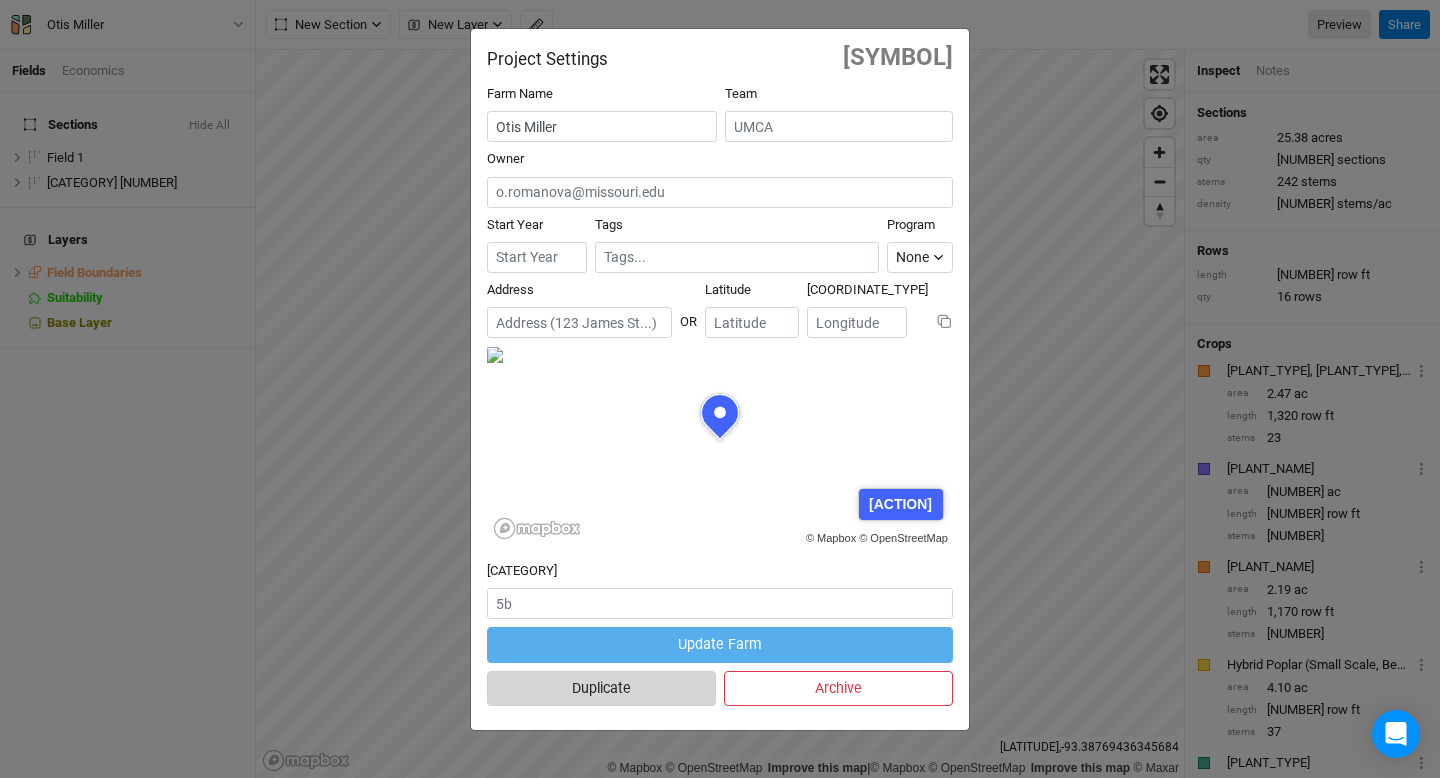 click on "Duplicate" at bounding box center [601, 688] 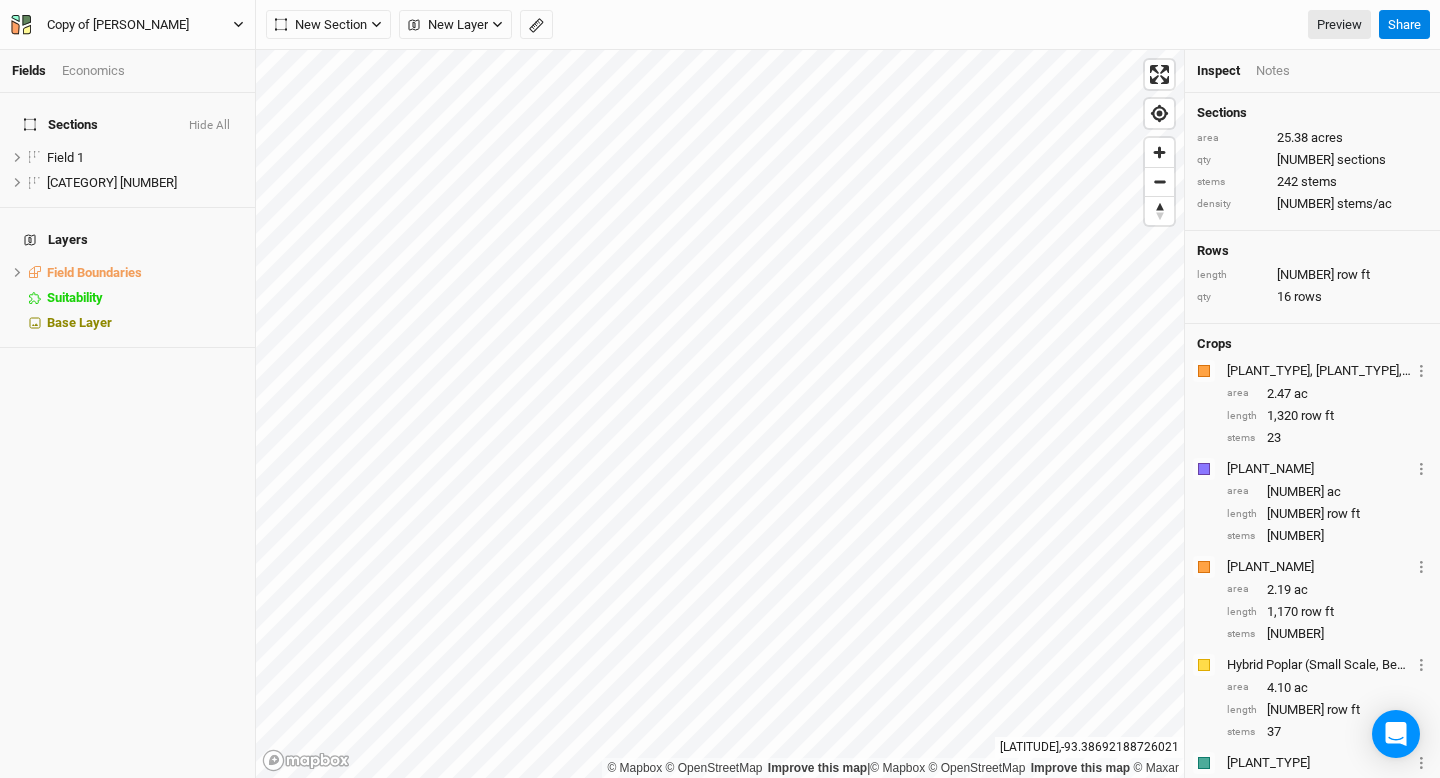click on "Copy of [PERSON_NAME]" at bounding box center [127, 25] 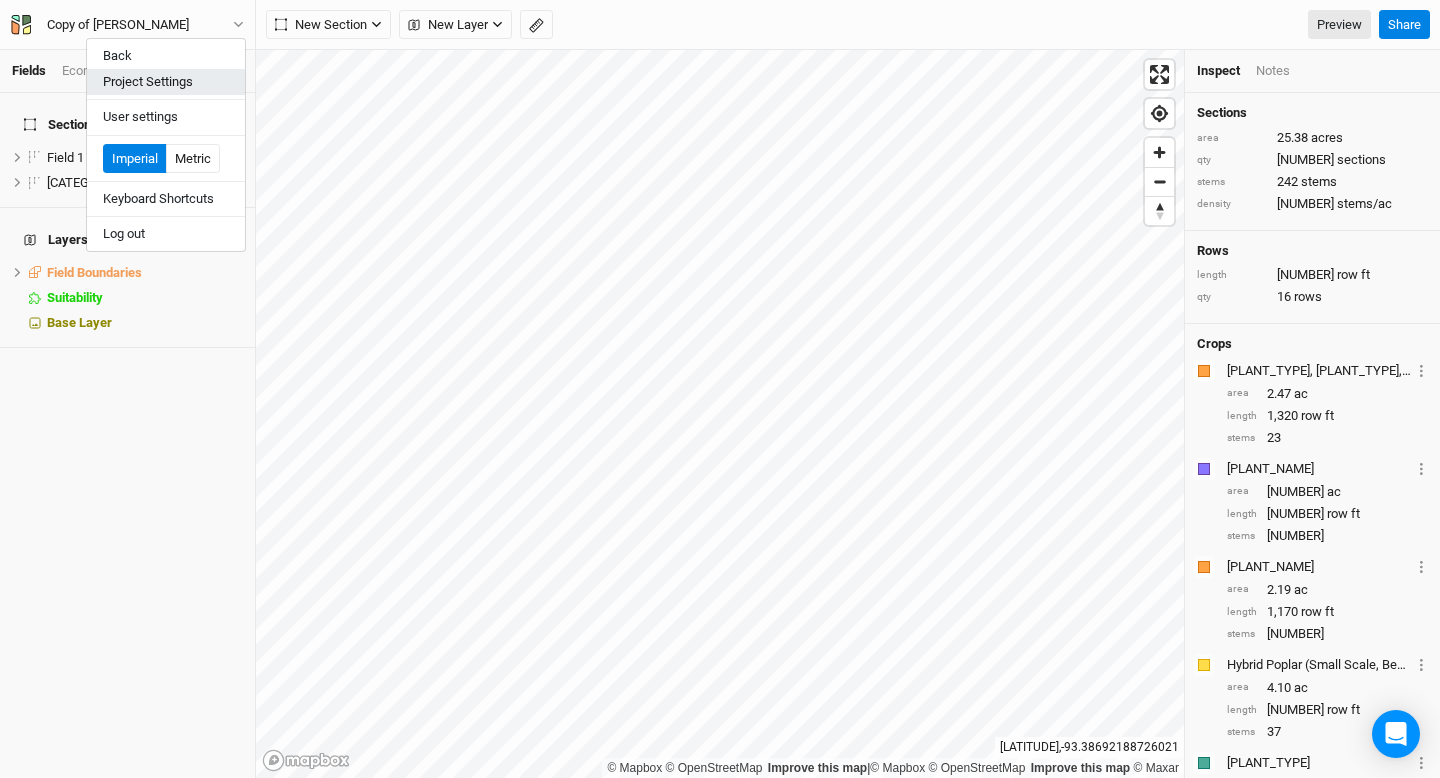 click on "Project Settings" at bounding box center [166, 82] 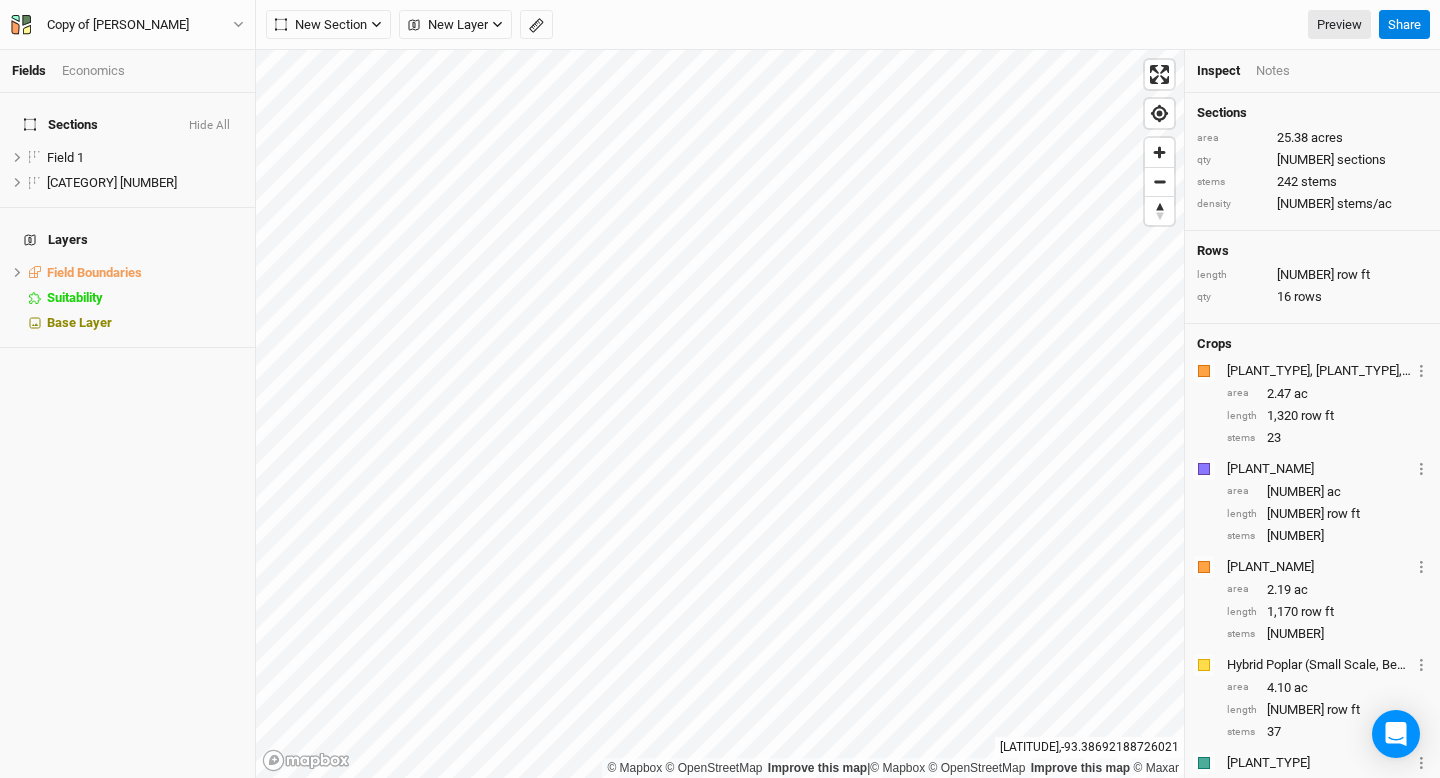 scroll, scrollTop: 100, scrollLeft: 233, axis: both 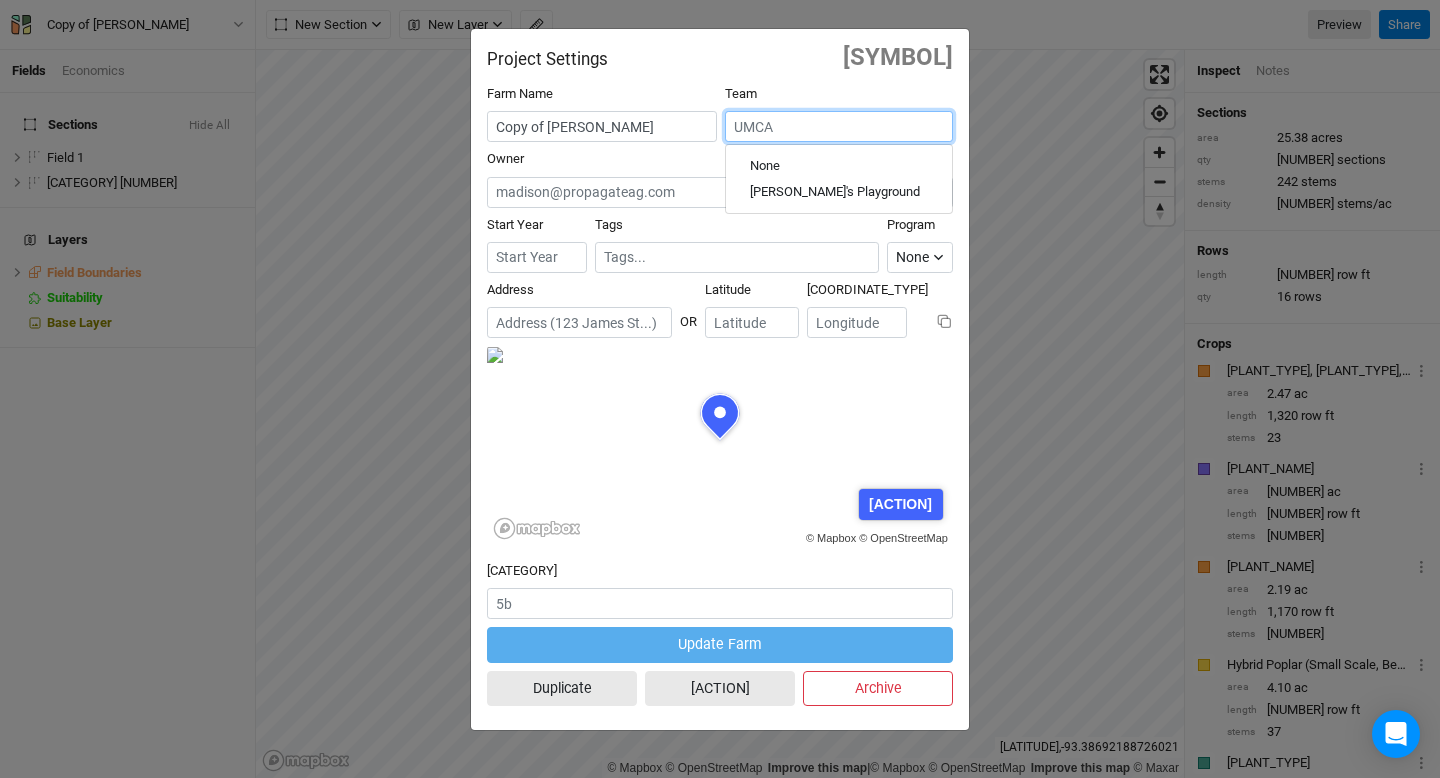click at bounding box center [839, 126] 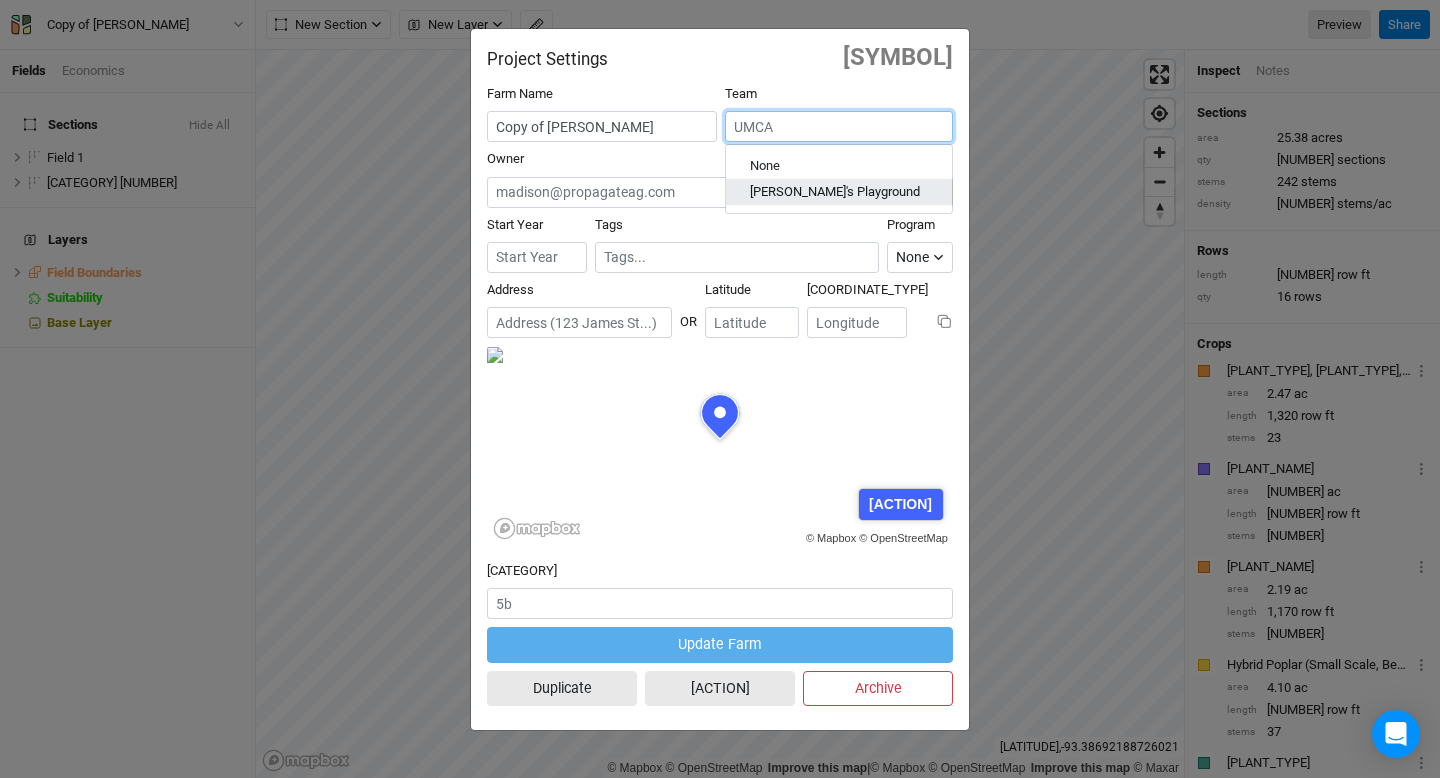 click on "[PERSON_NAME]'s Playground" at bounding box center (835, 193) 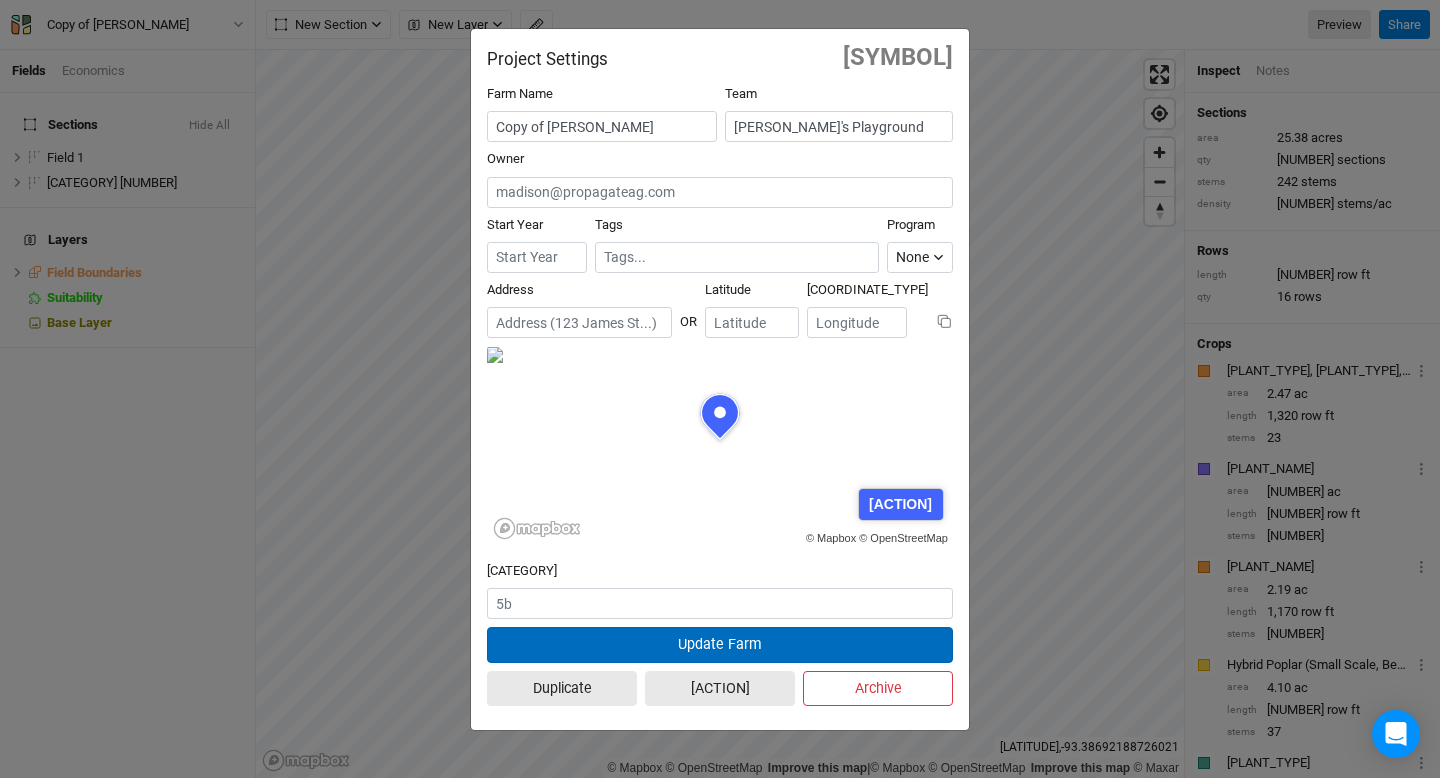 click on "Update Farm" at bounding box center (720, 644) 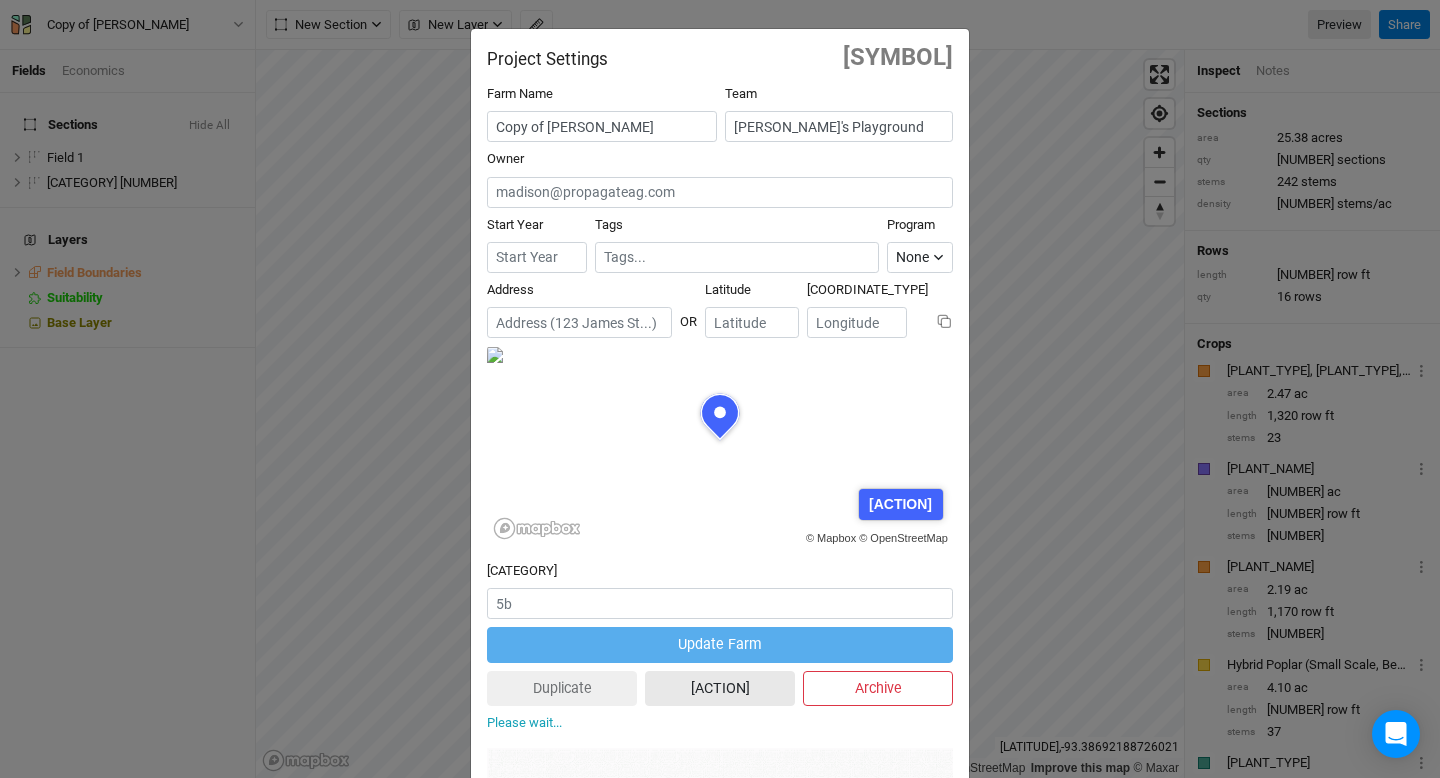 type 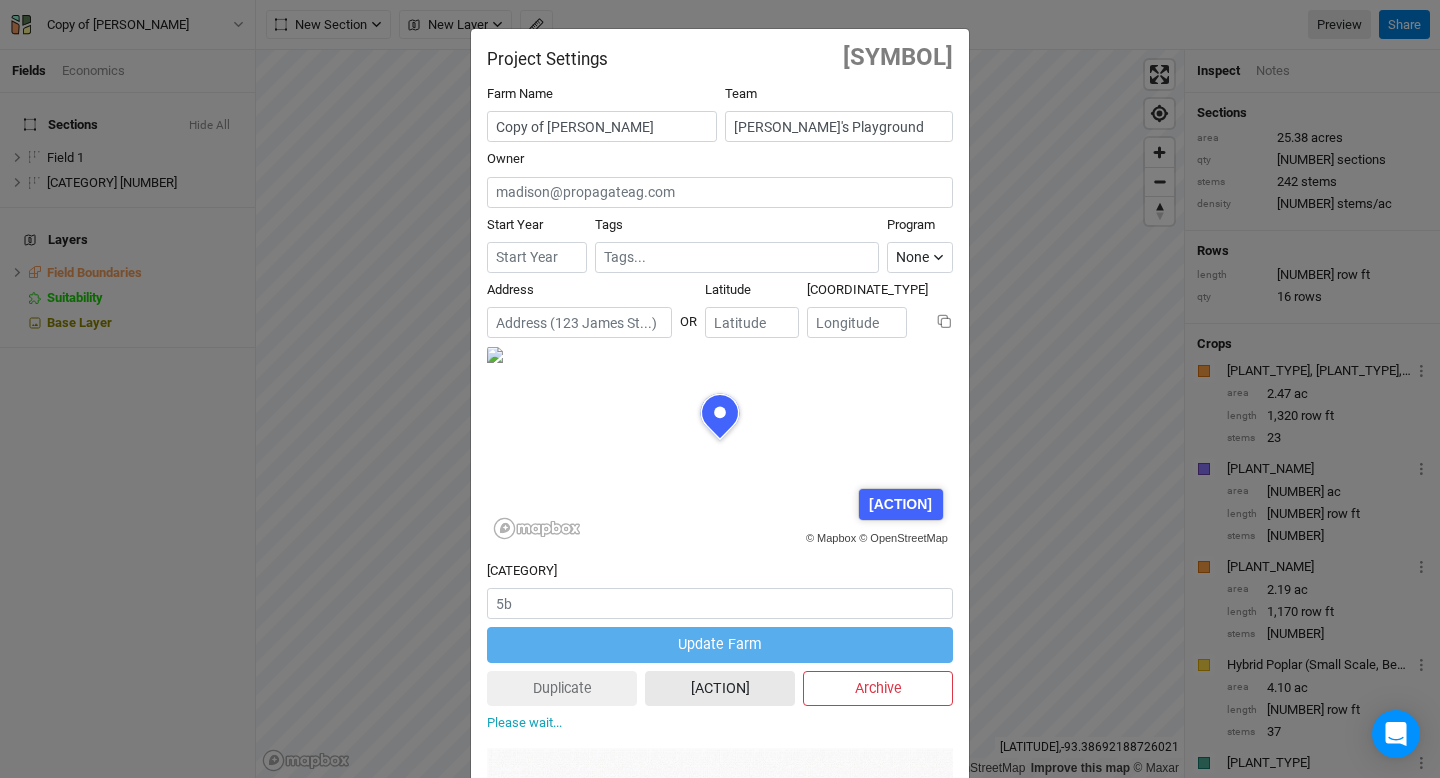 type 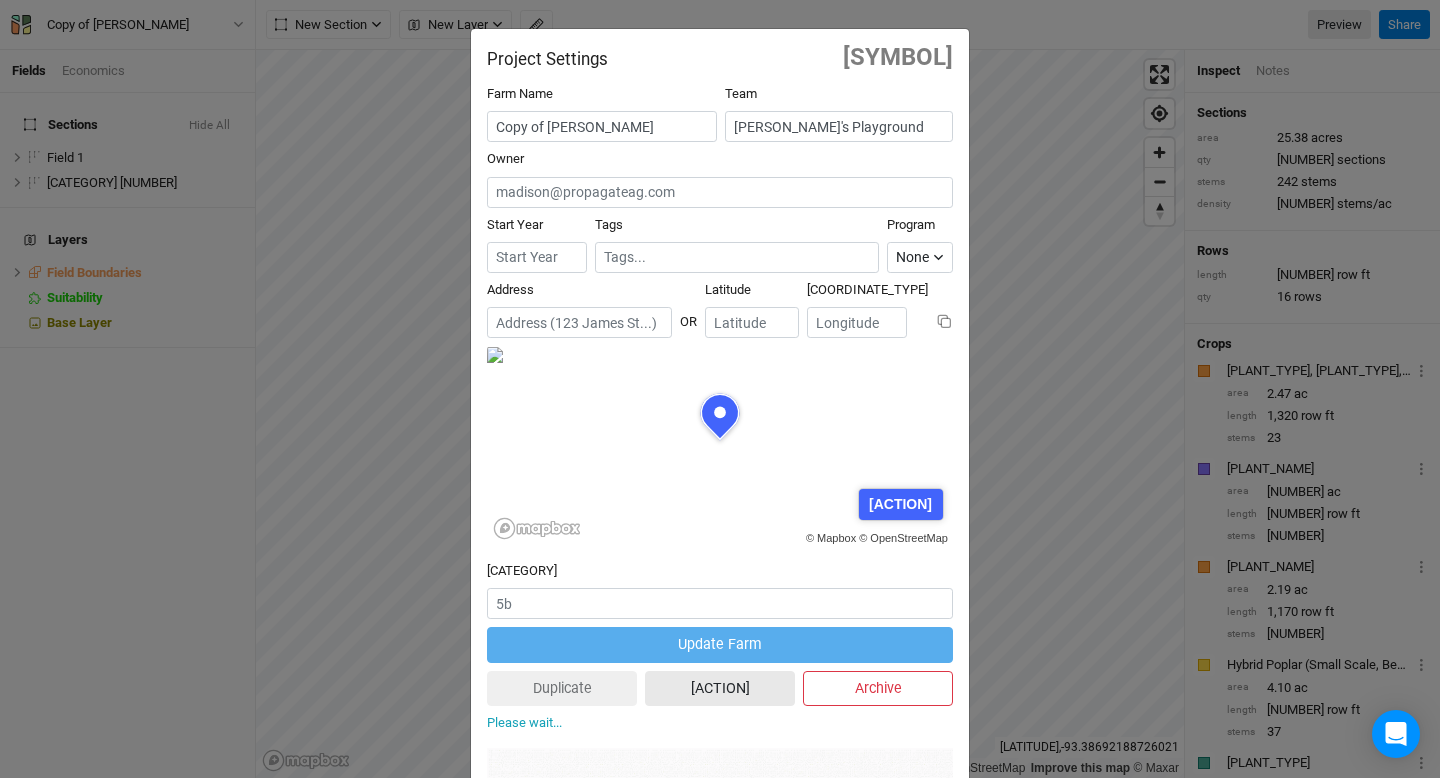 type 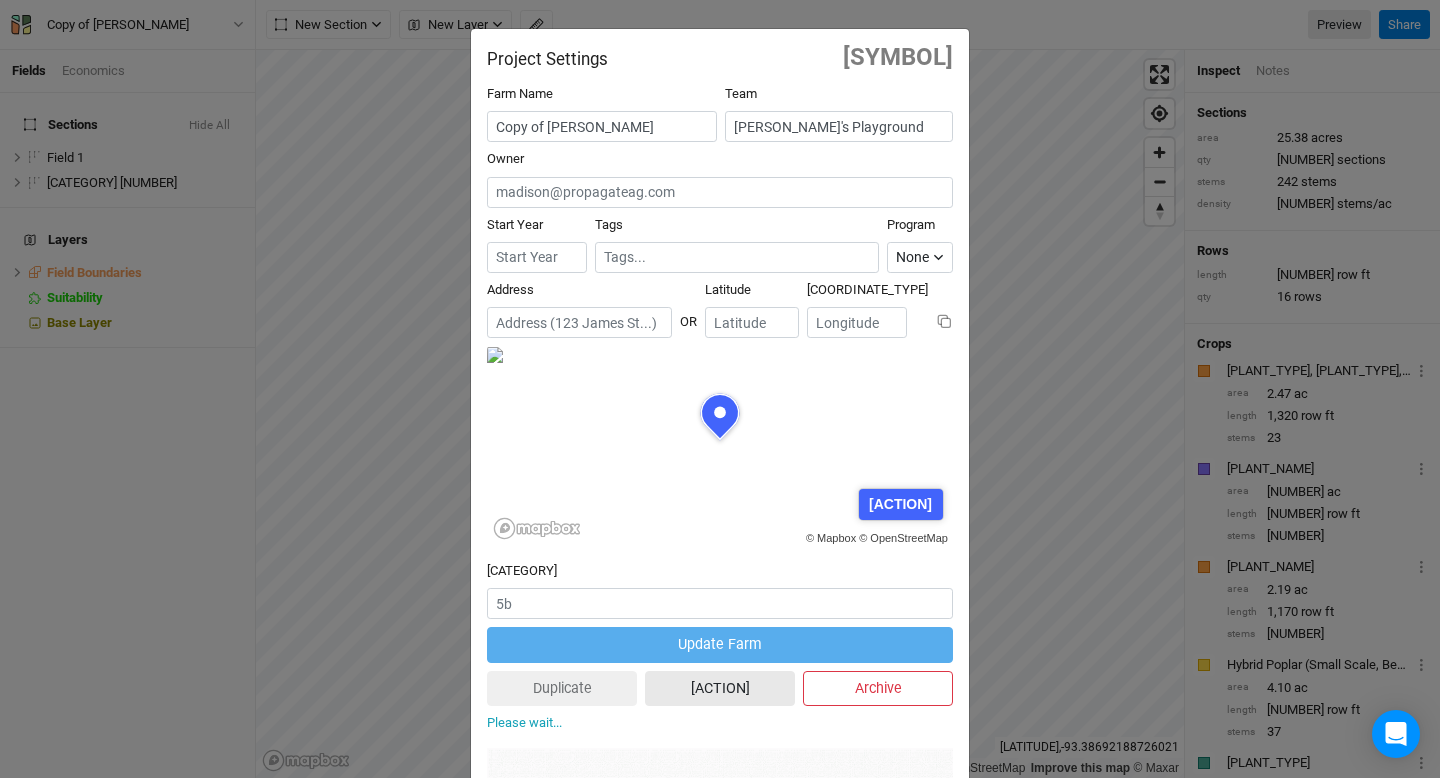 type 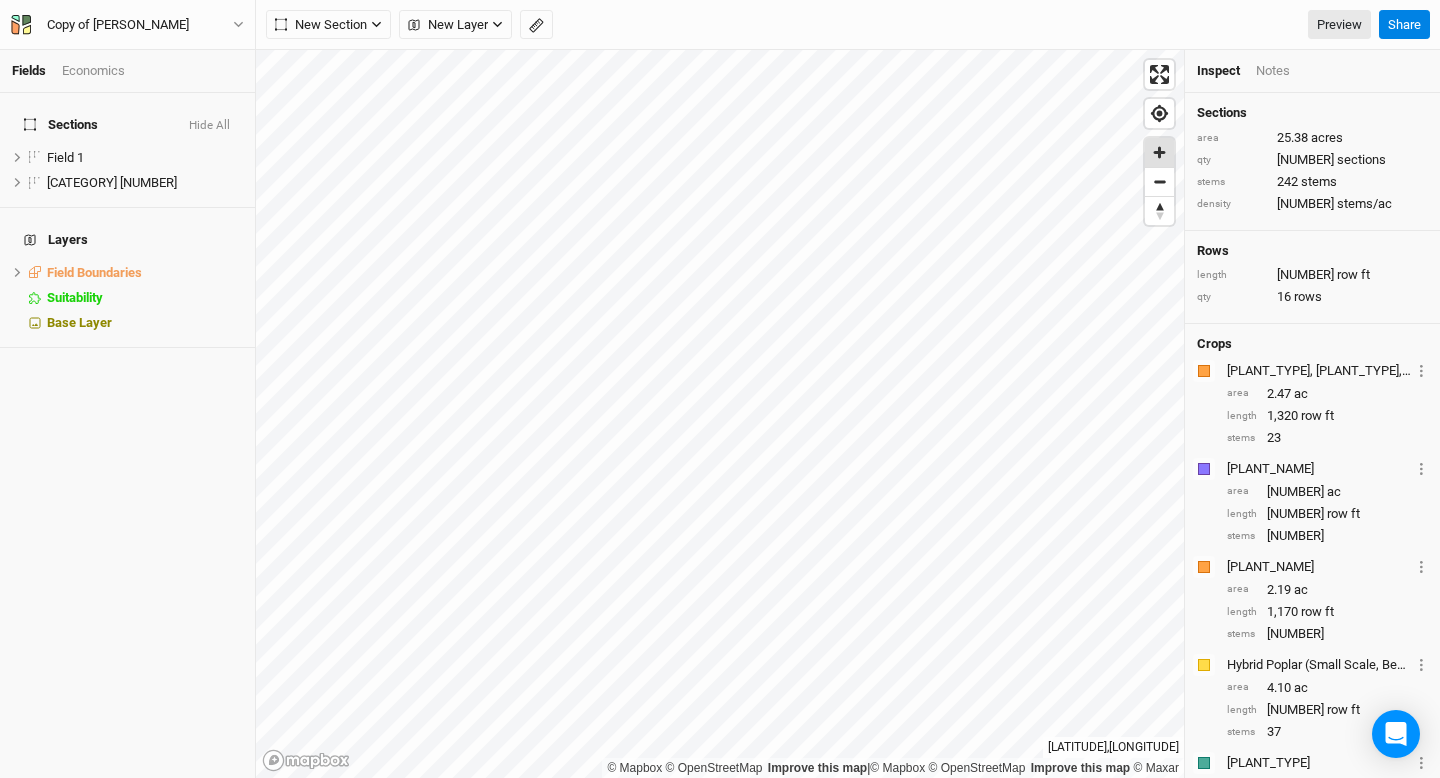 click at bounding box center [1159, 152] 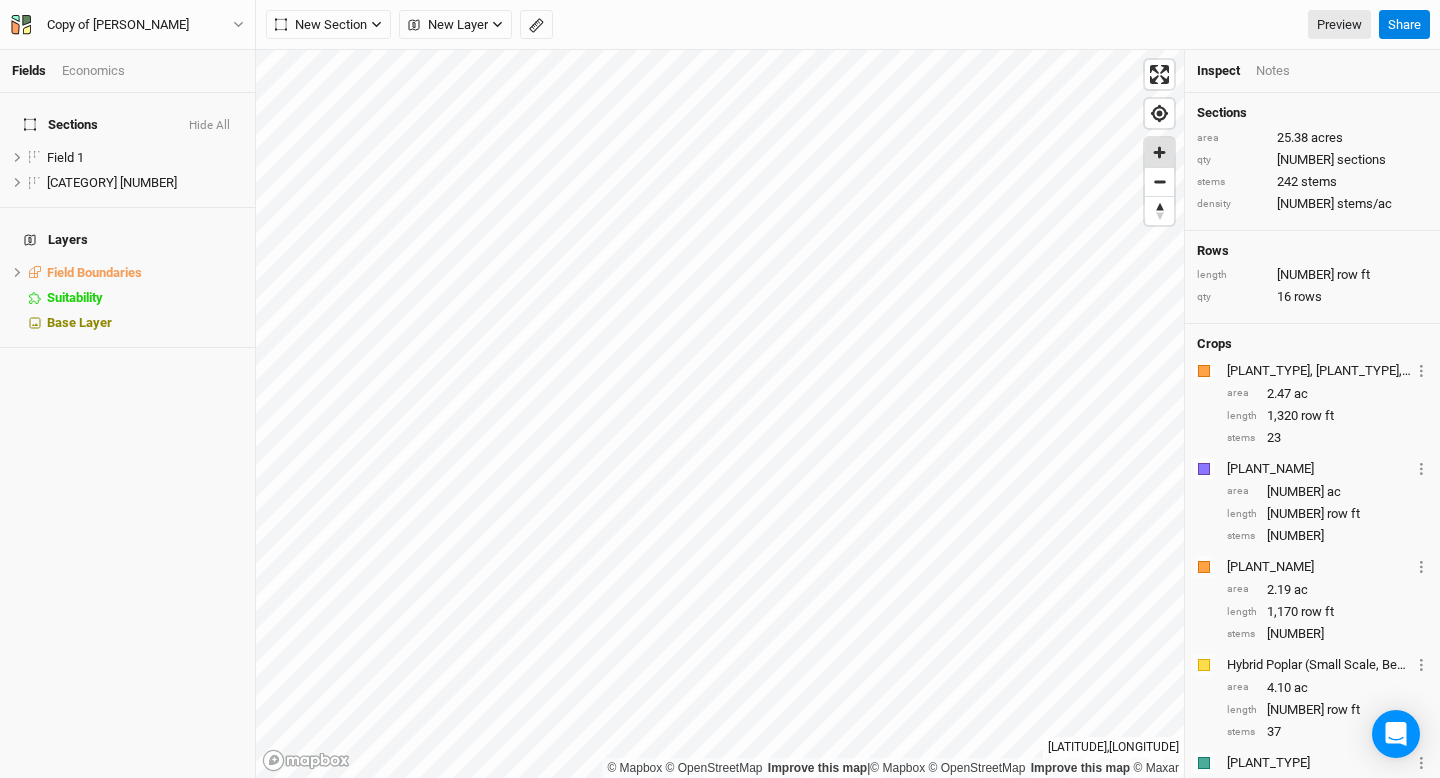 click at bounding box center [1159, 152] 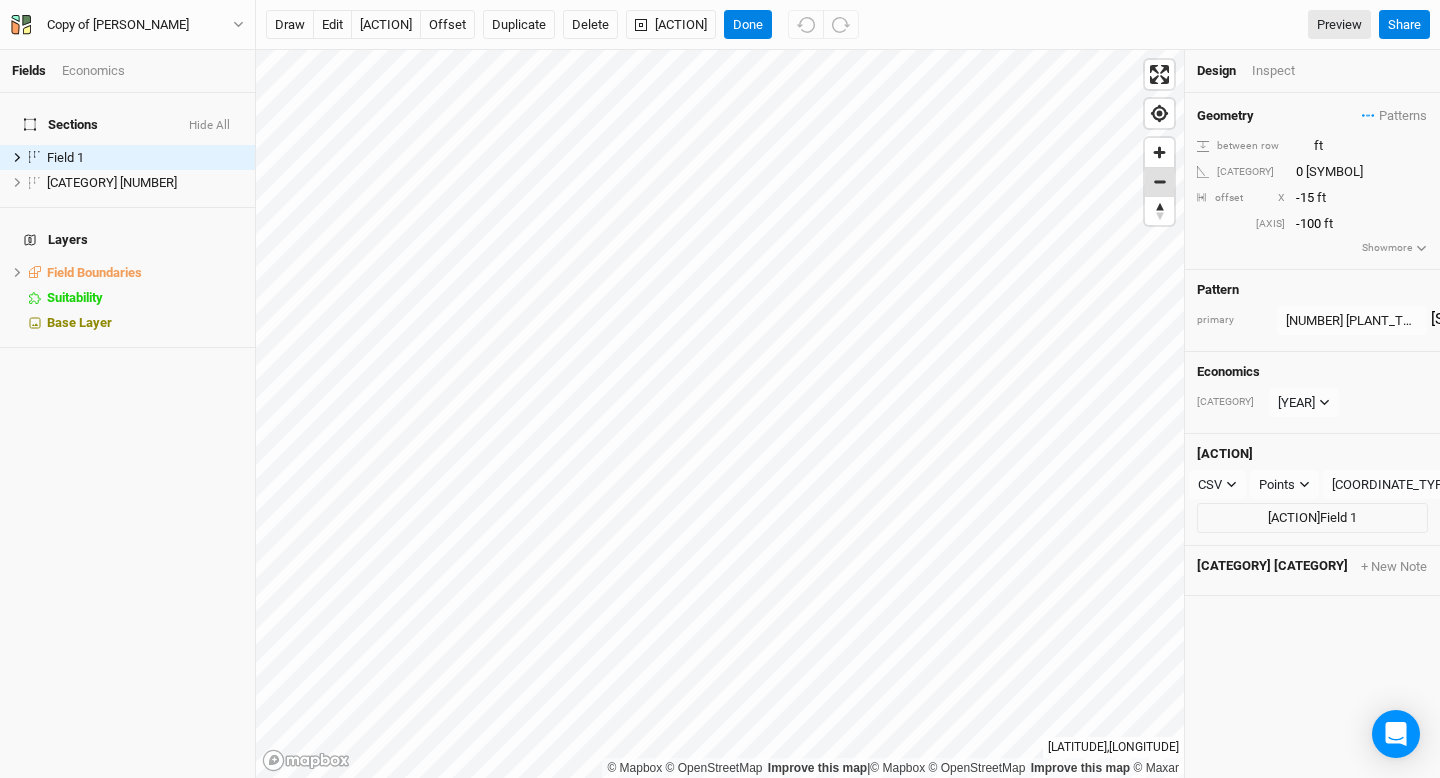 click at bounding box center (1159, 182) 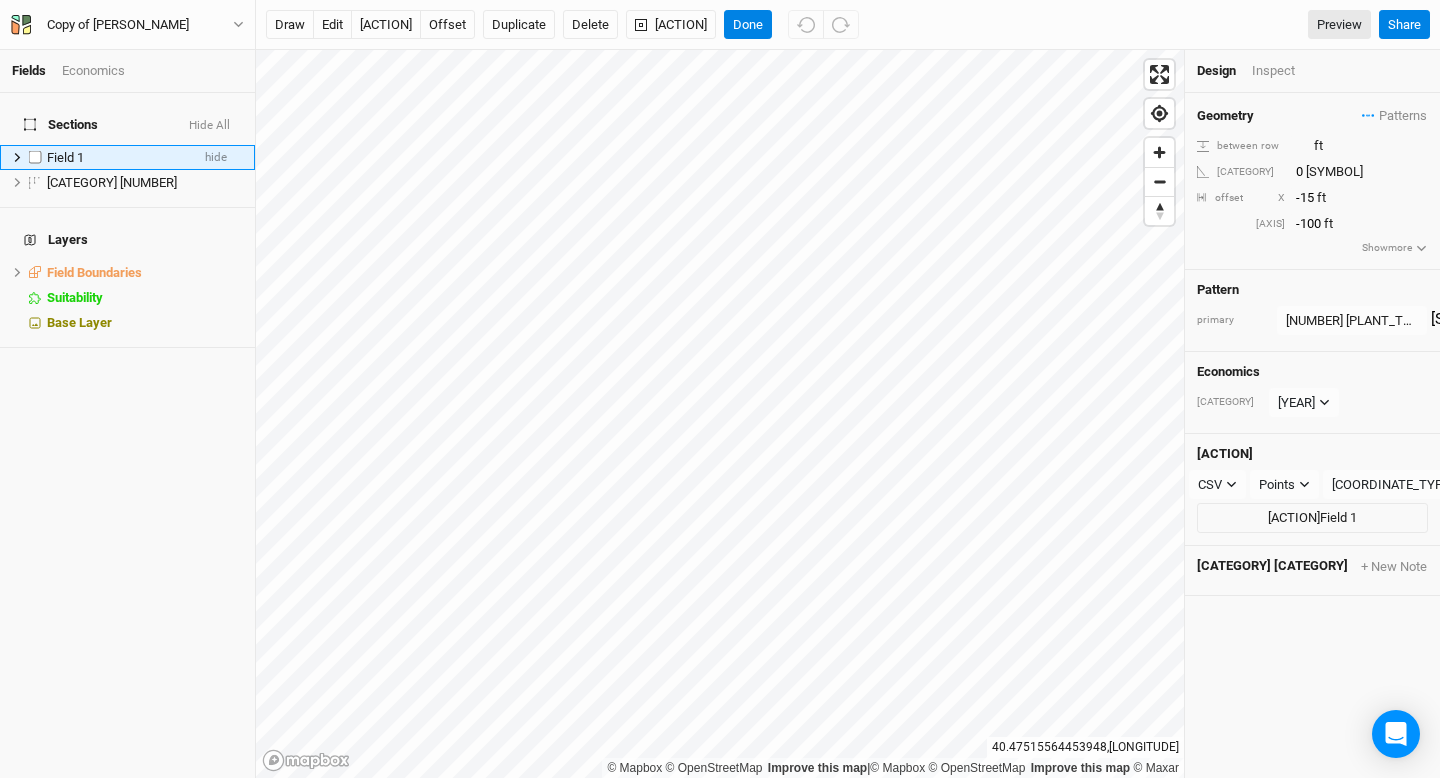 click 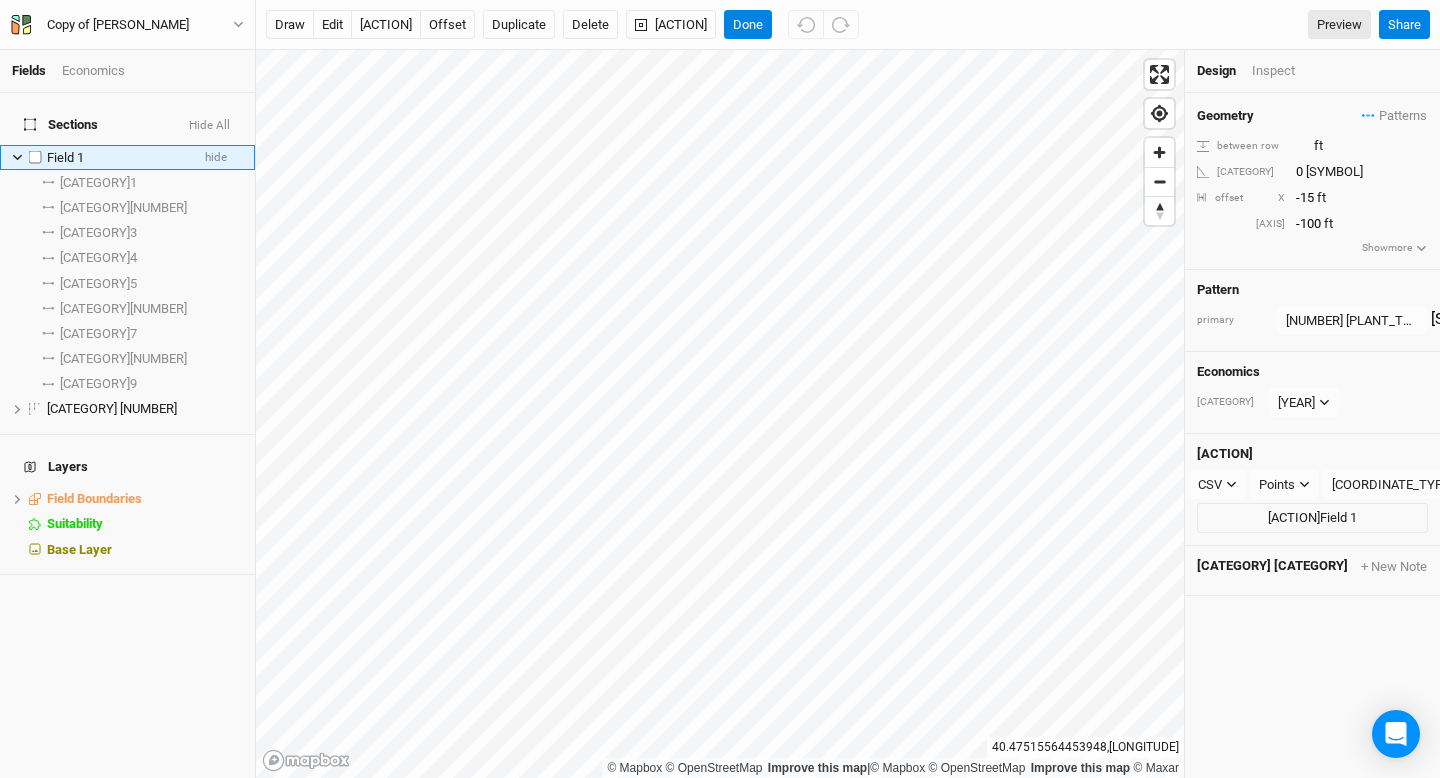 click on "Field 1" at bounding box center (118, 158) 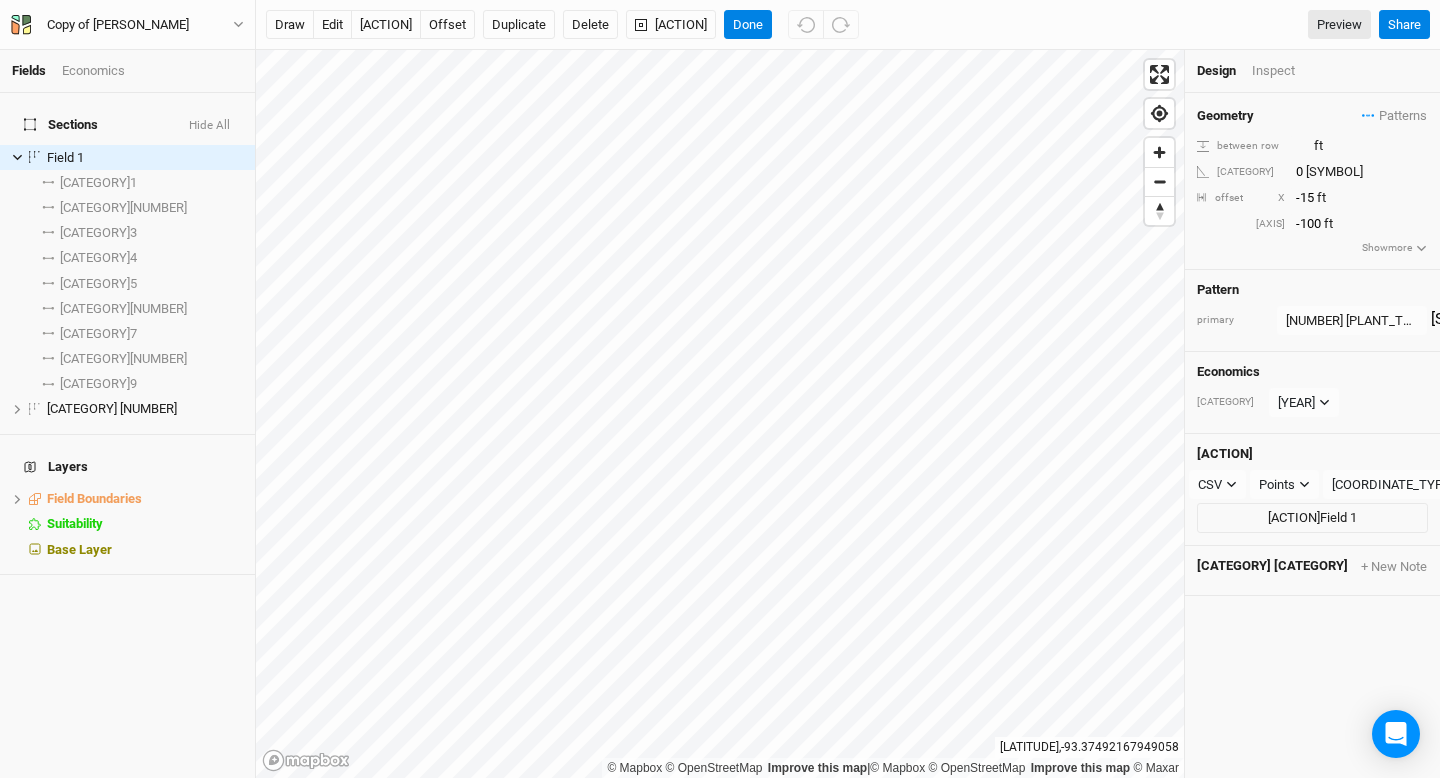 click on "Show  more" at bounding box center [1394, 248] 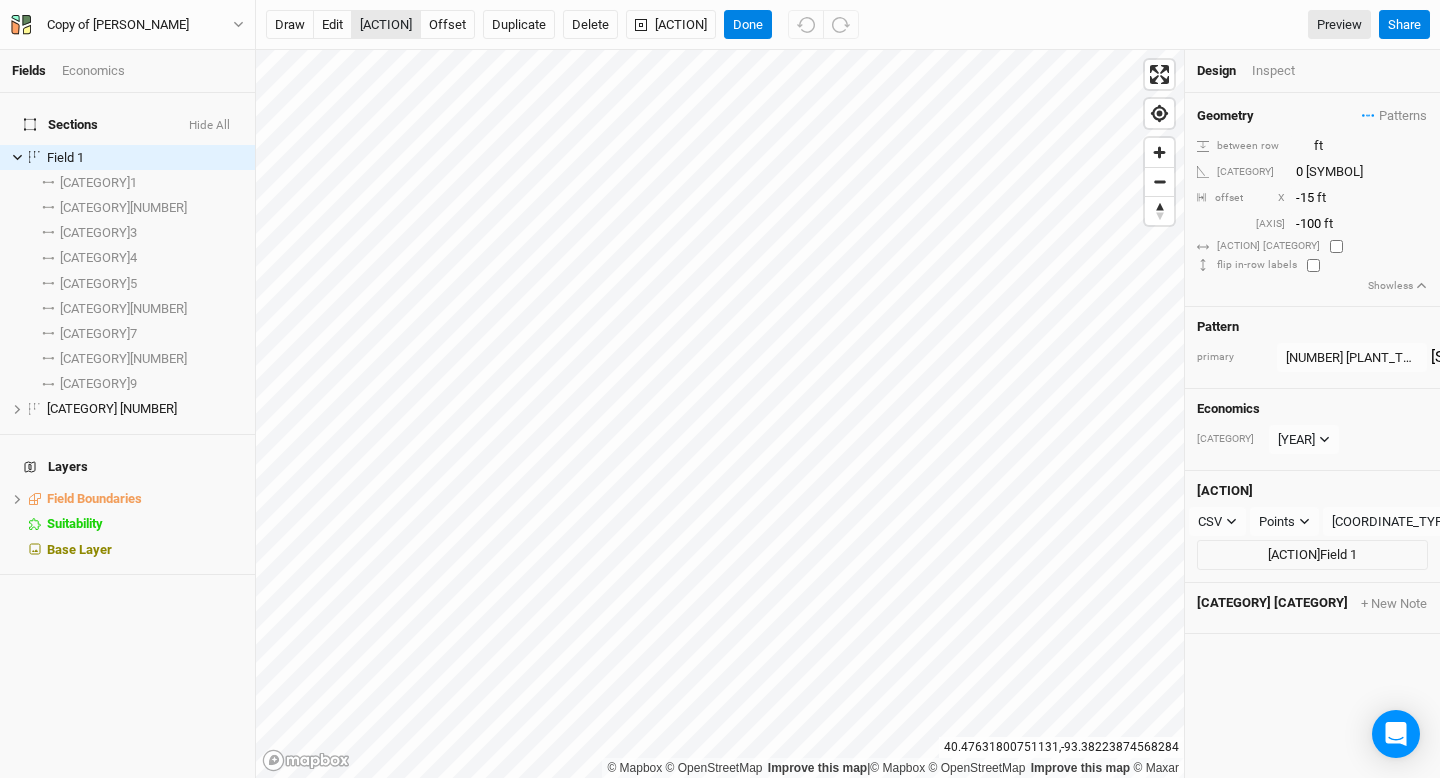 click on "[ACTION]" at bounding box center [386, 25] 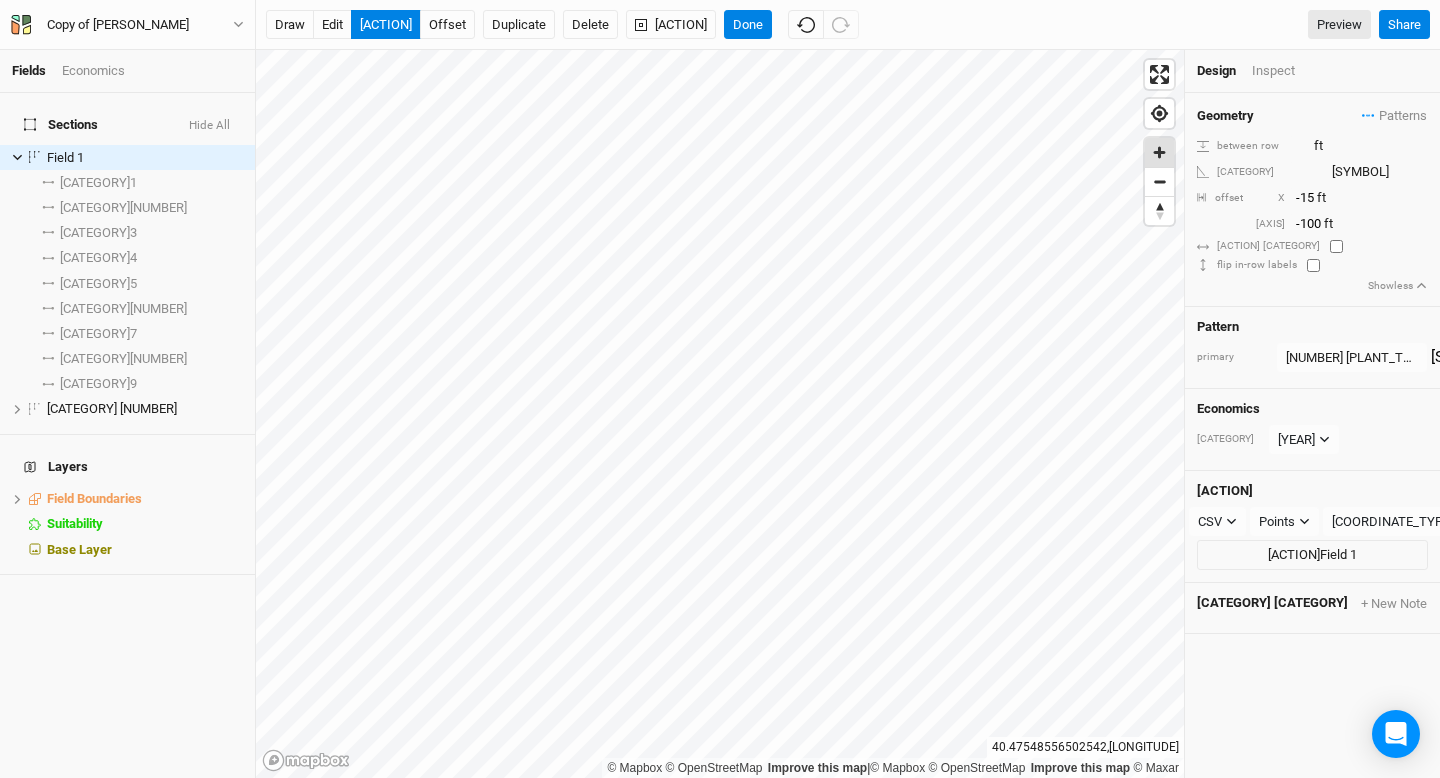 click at bounding box center [1159, 152] 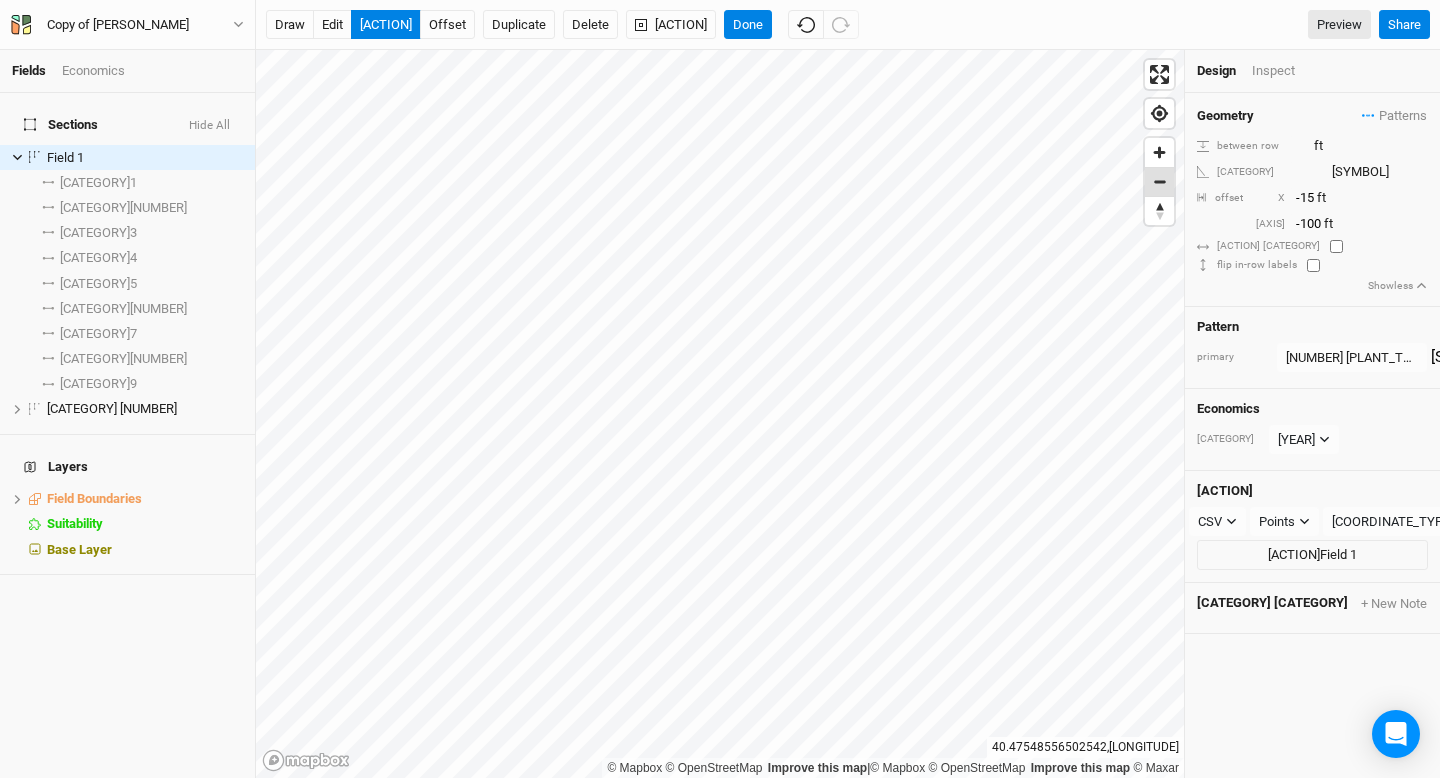 click at bounding box center [1159, 182] 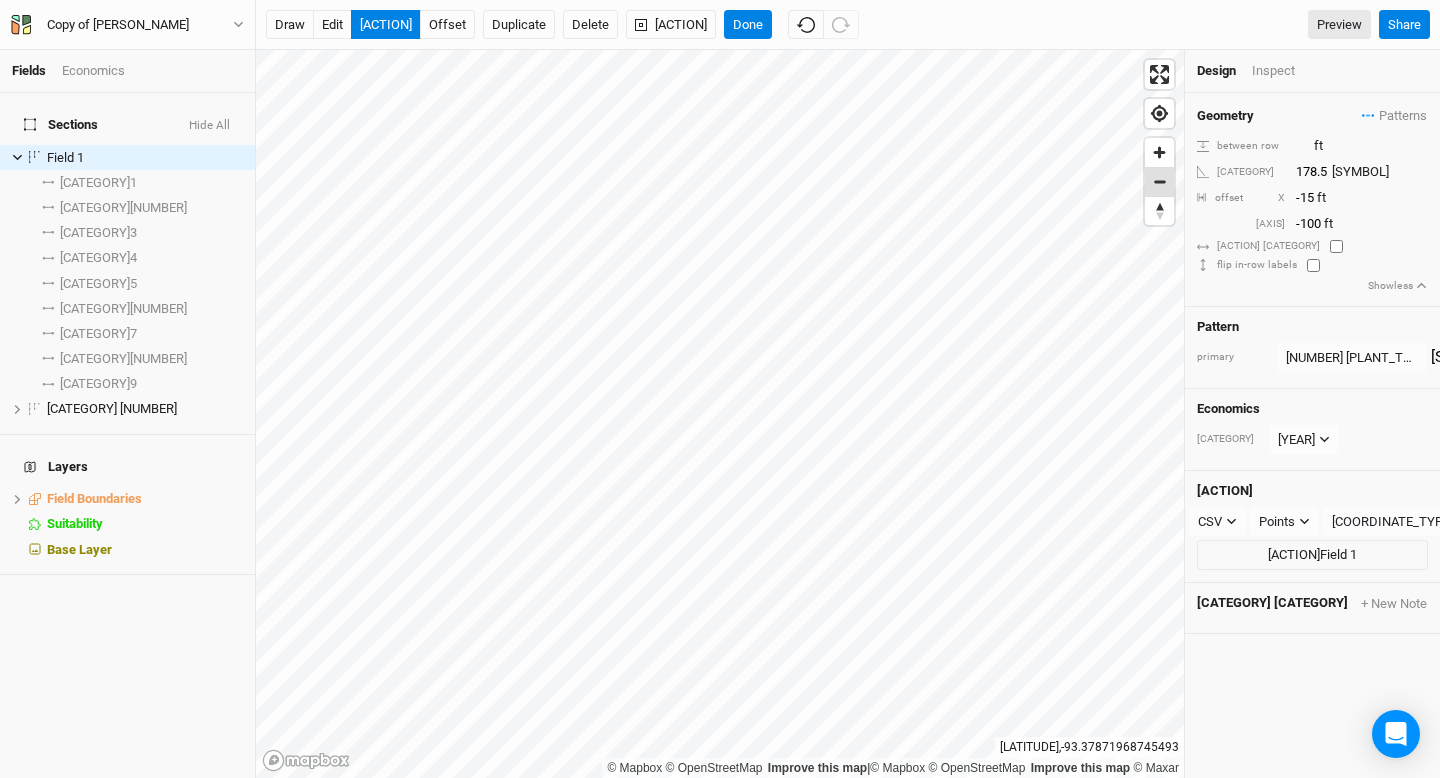 type on "[NUMBER]" 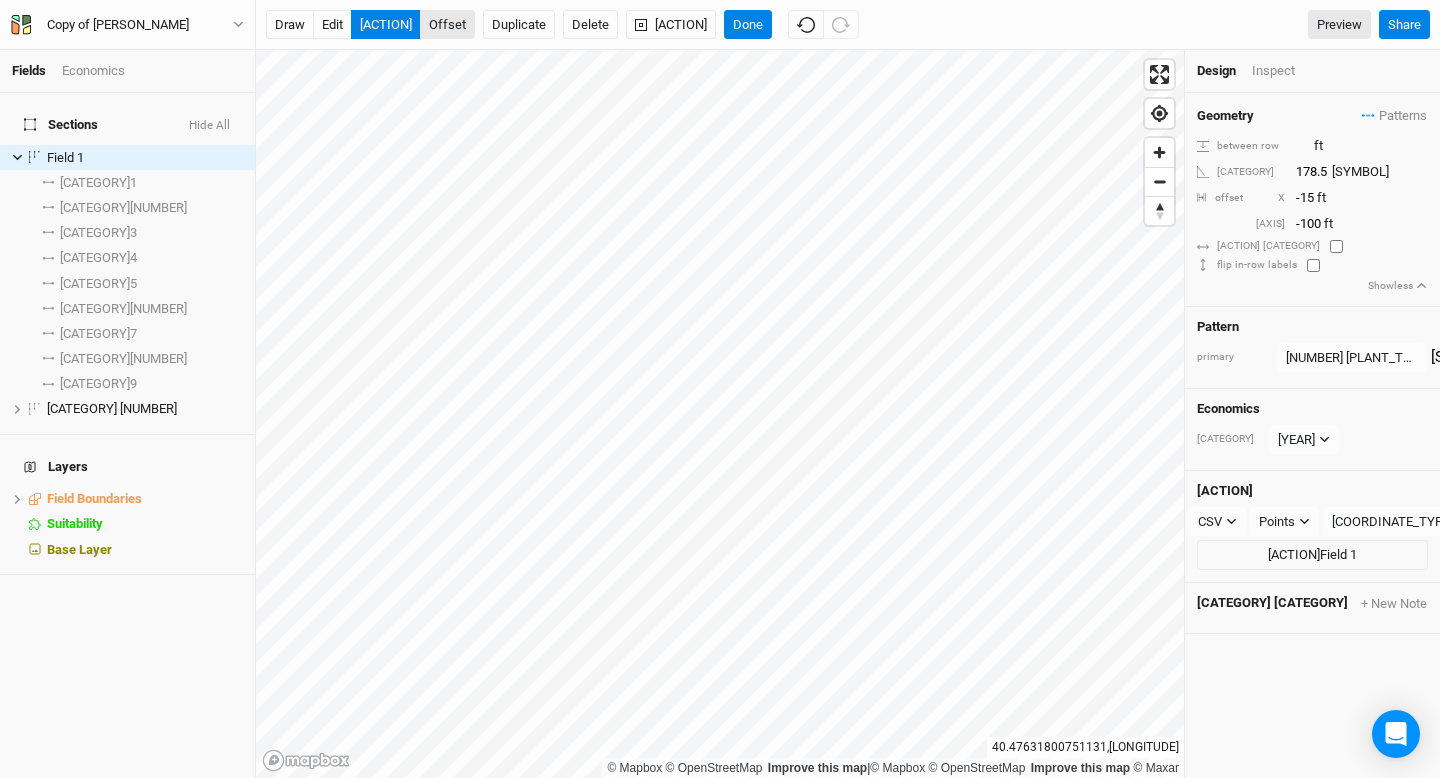 click on "offset" at bounding box center (447, 25) 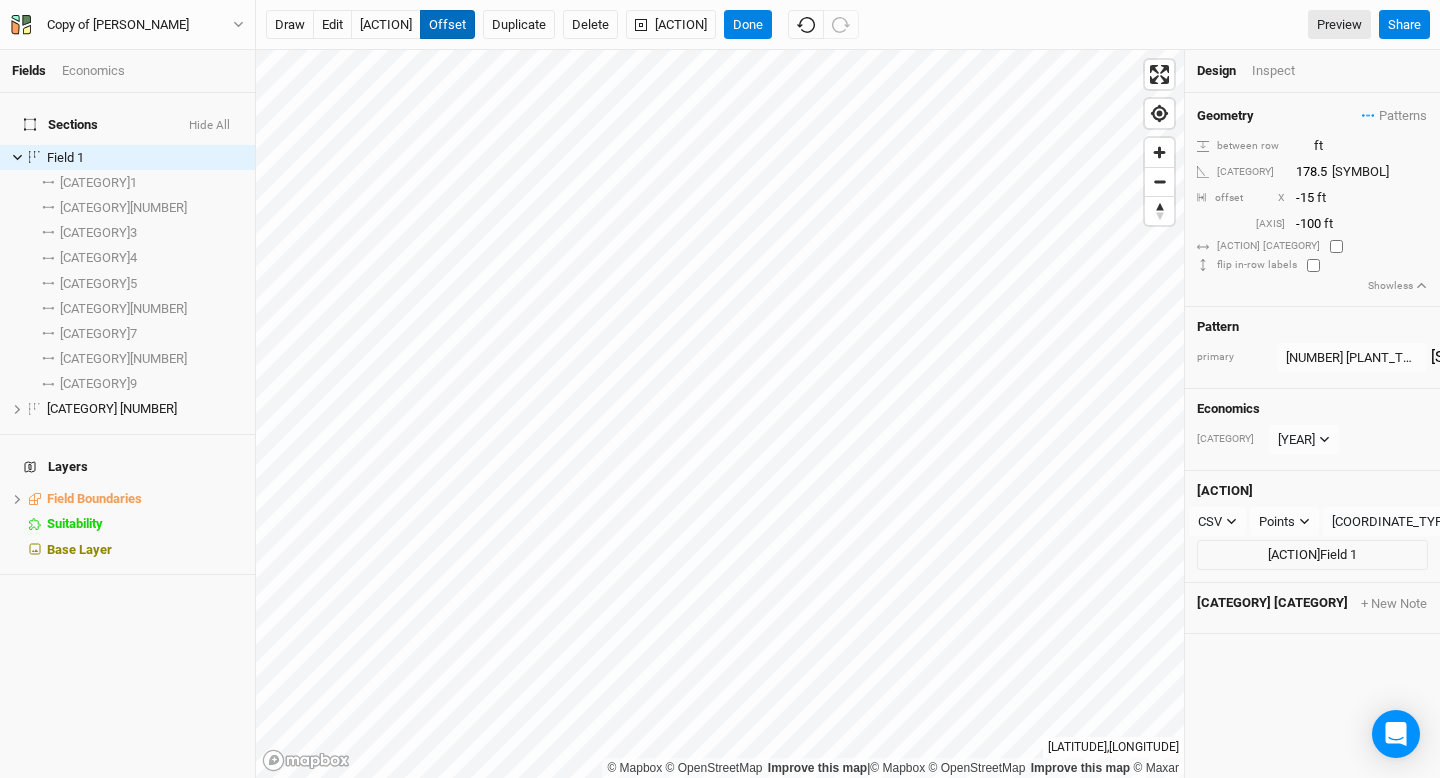 type 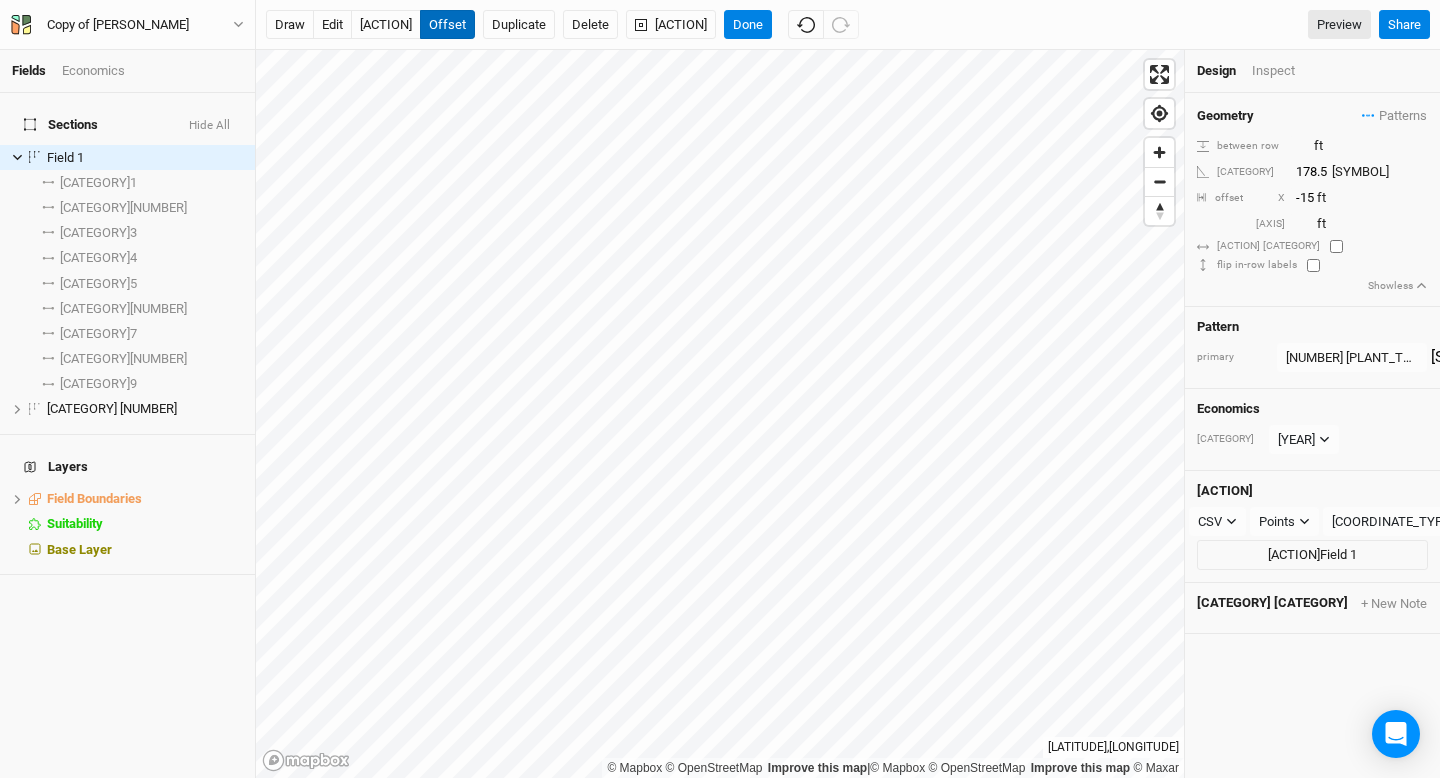 type on "-34" 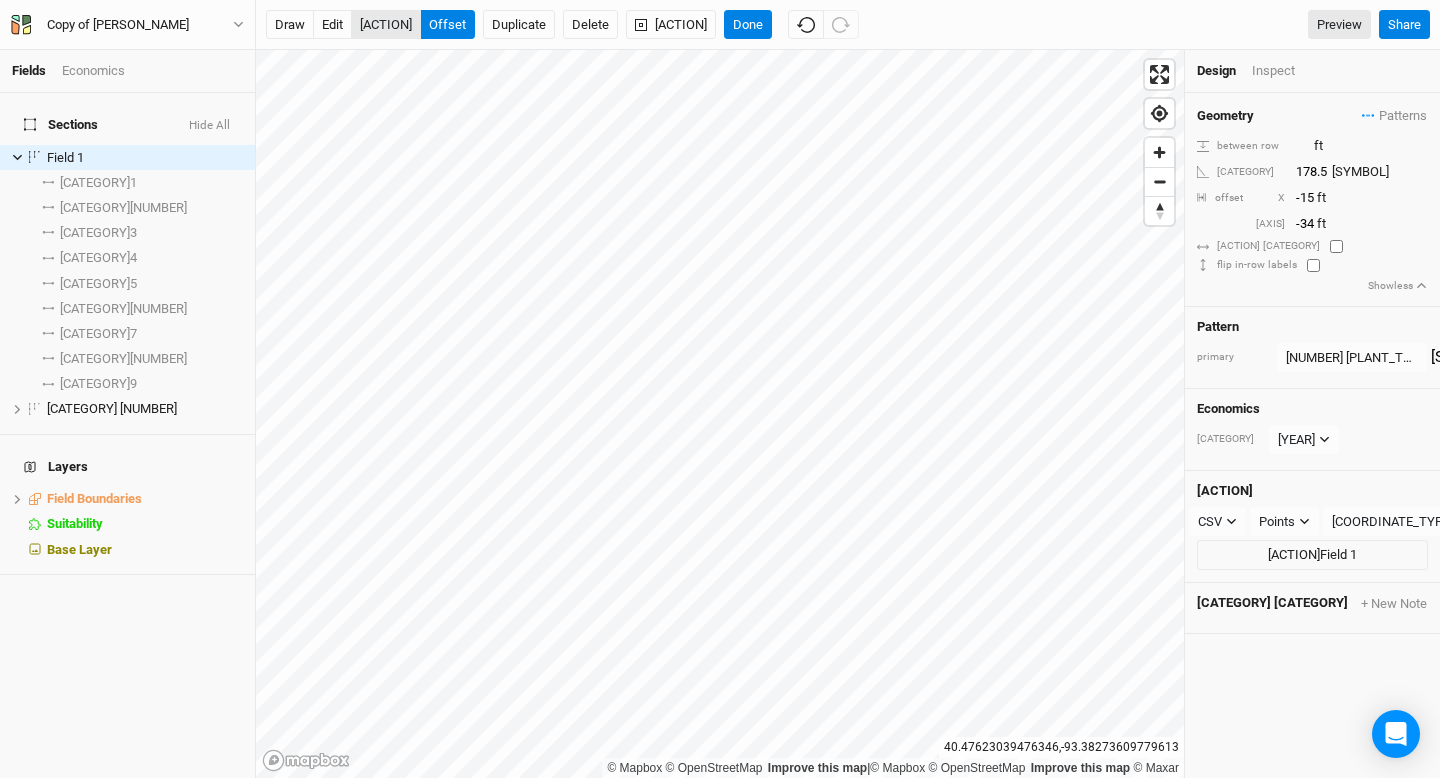 click on "[ACTION]" at bounding box center [386, 25] 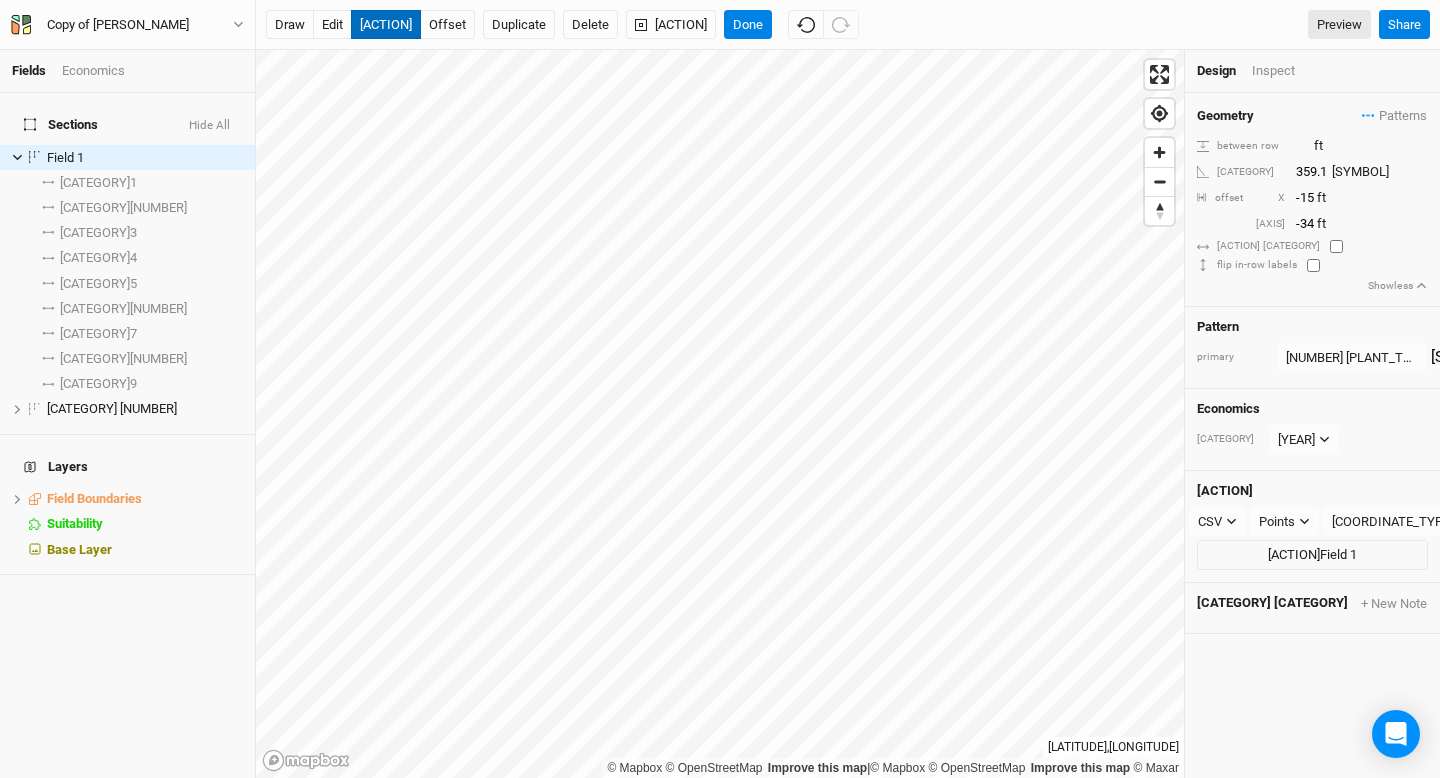 type on "359.6" 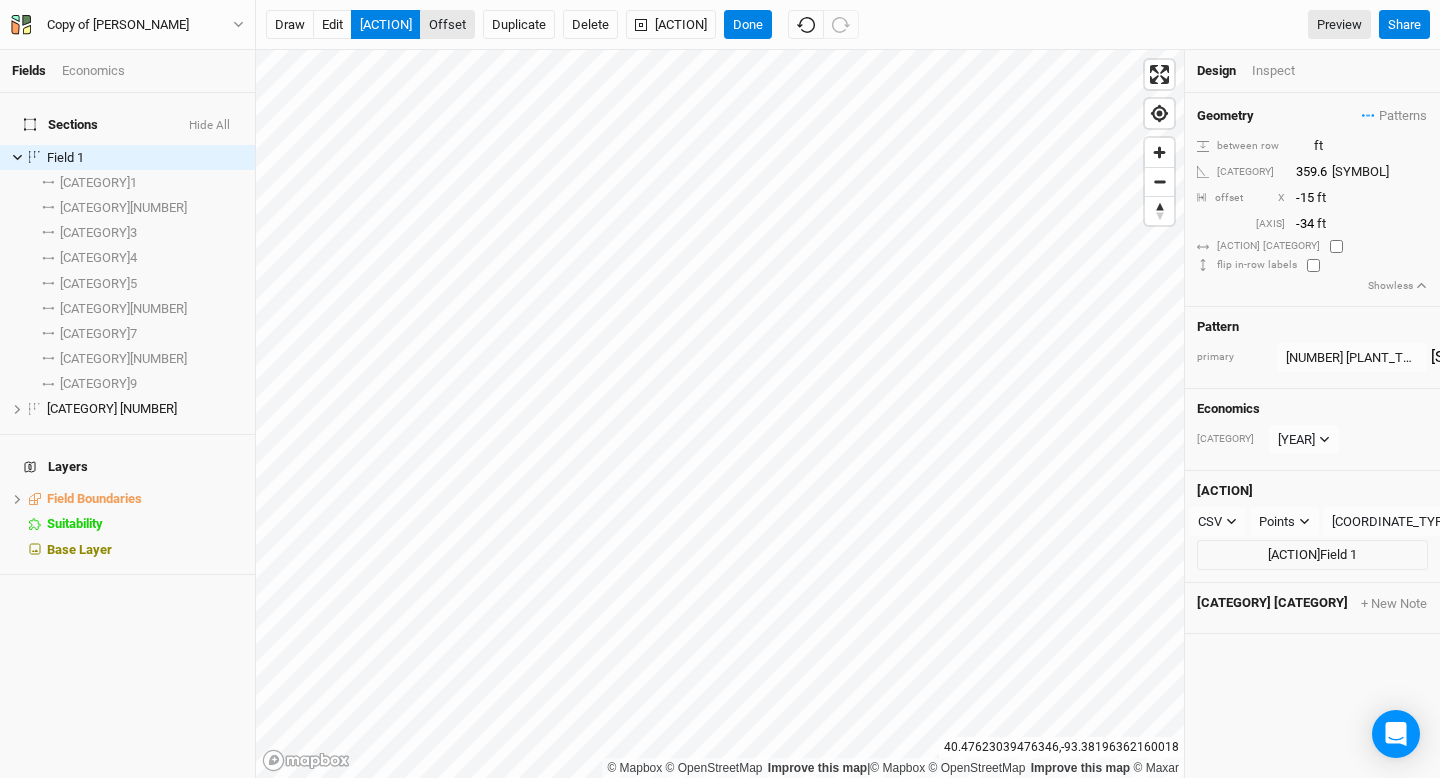 click on "offset" at bounding box center [447, 25] 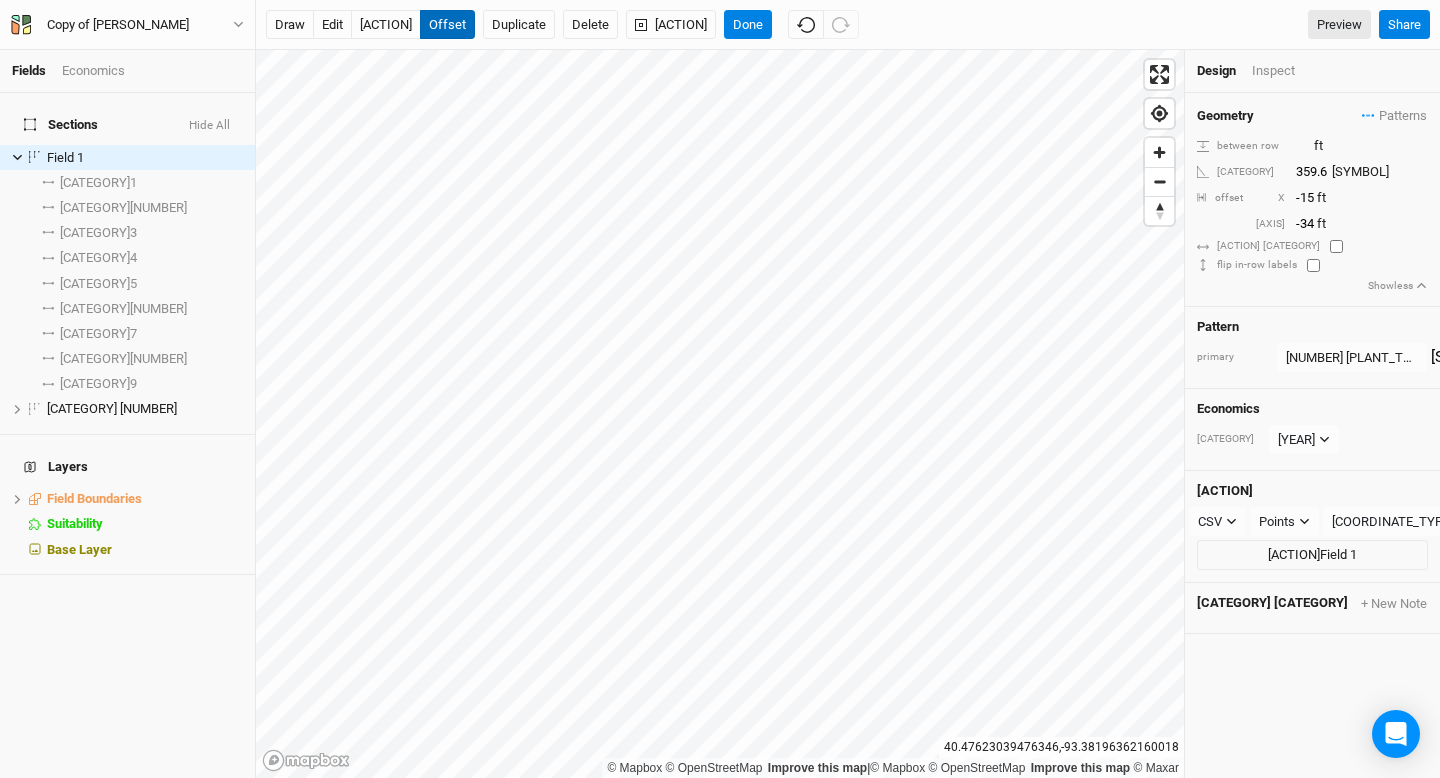 type on "-100" 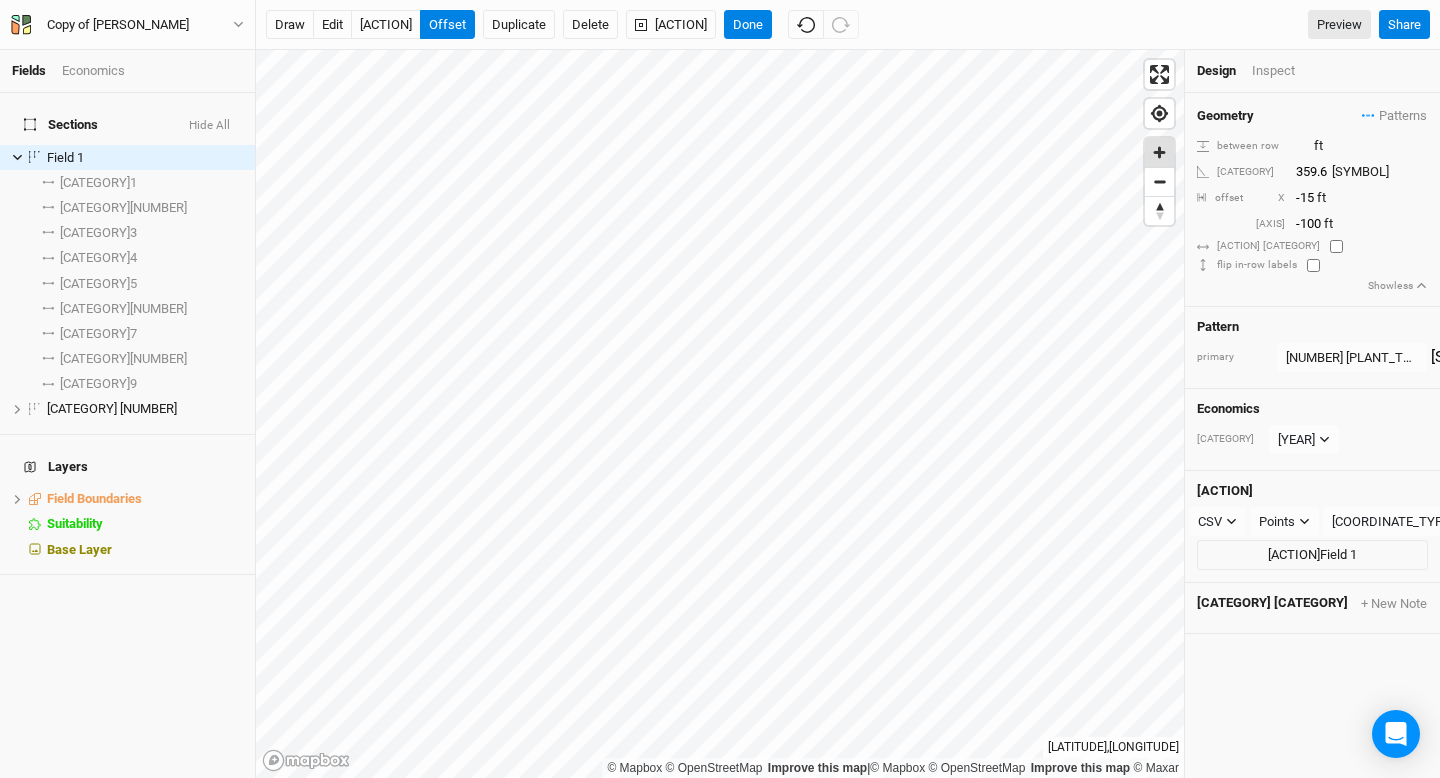 click at bounding box center (1159, 152) 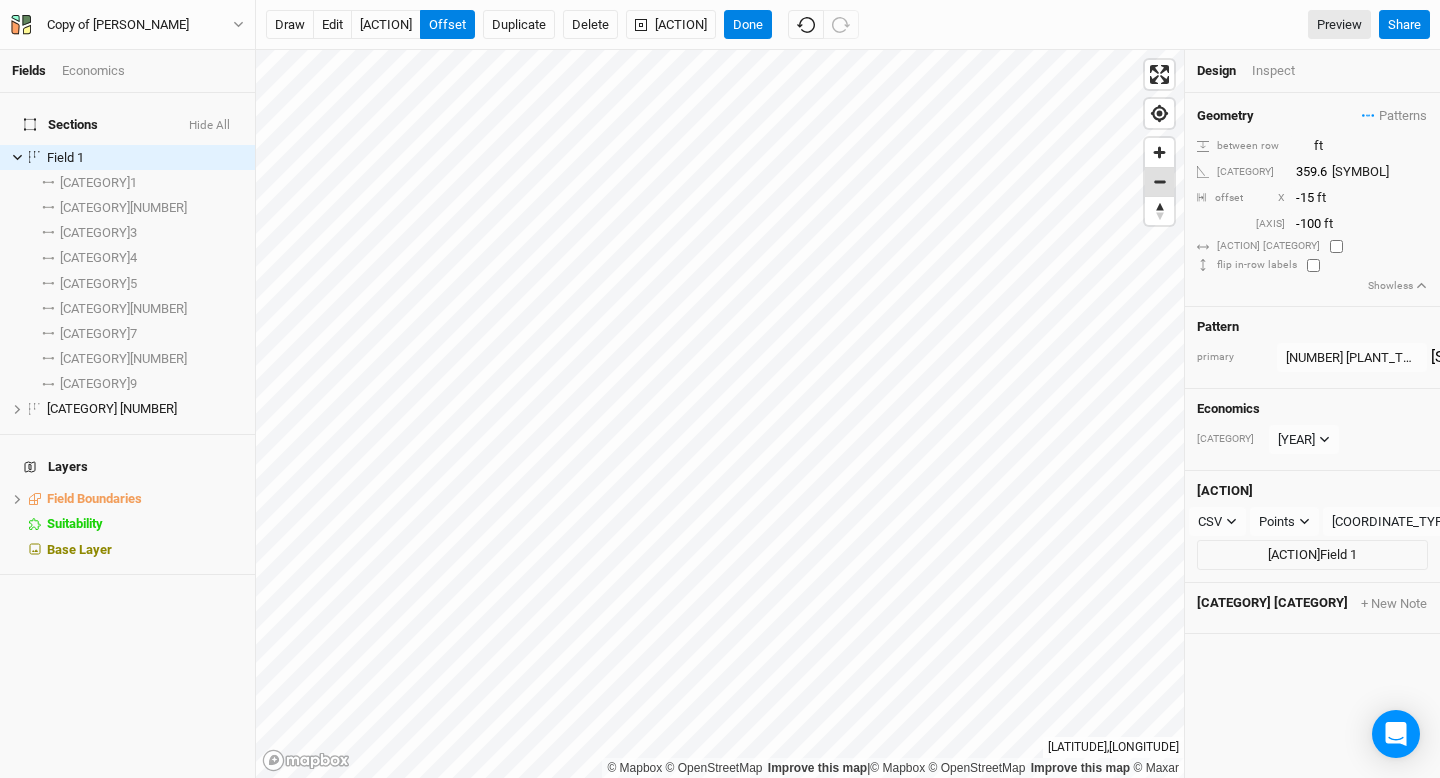 click at bounding box center (1159, 182) 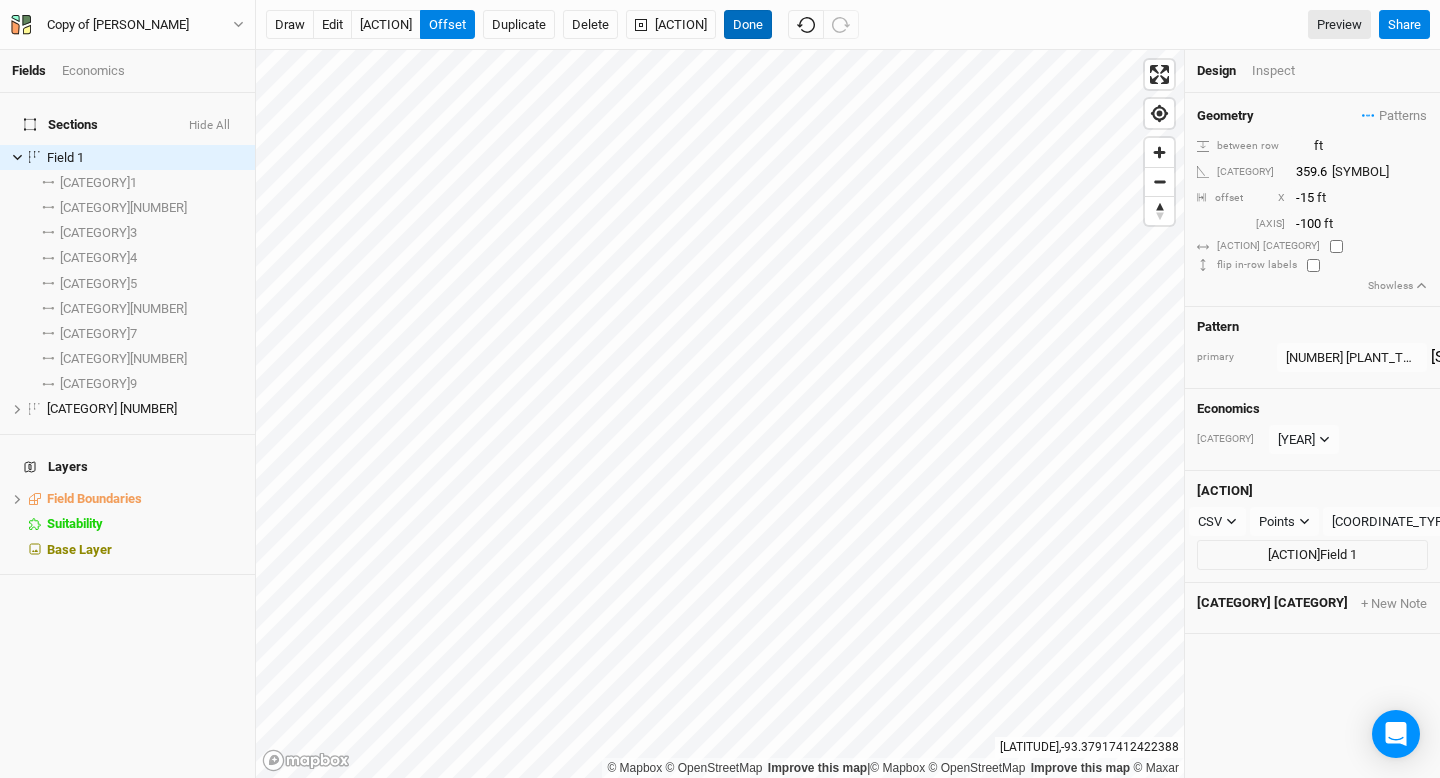 click on "Done" at bounding box center [748, 25] 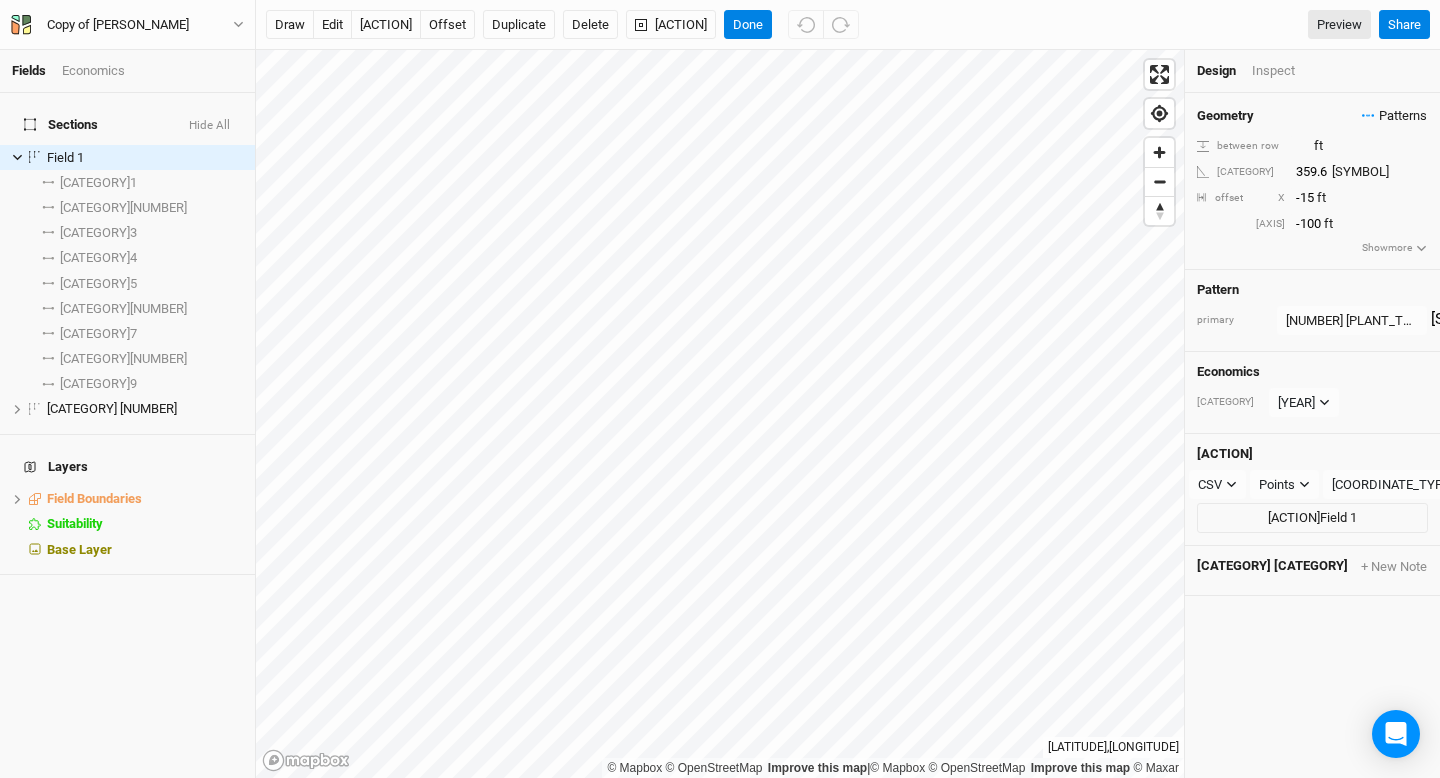 click on "Patterns" at bounding box center (1394, 116) 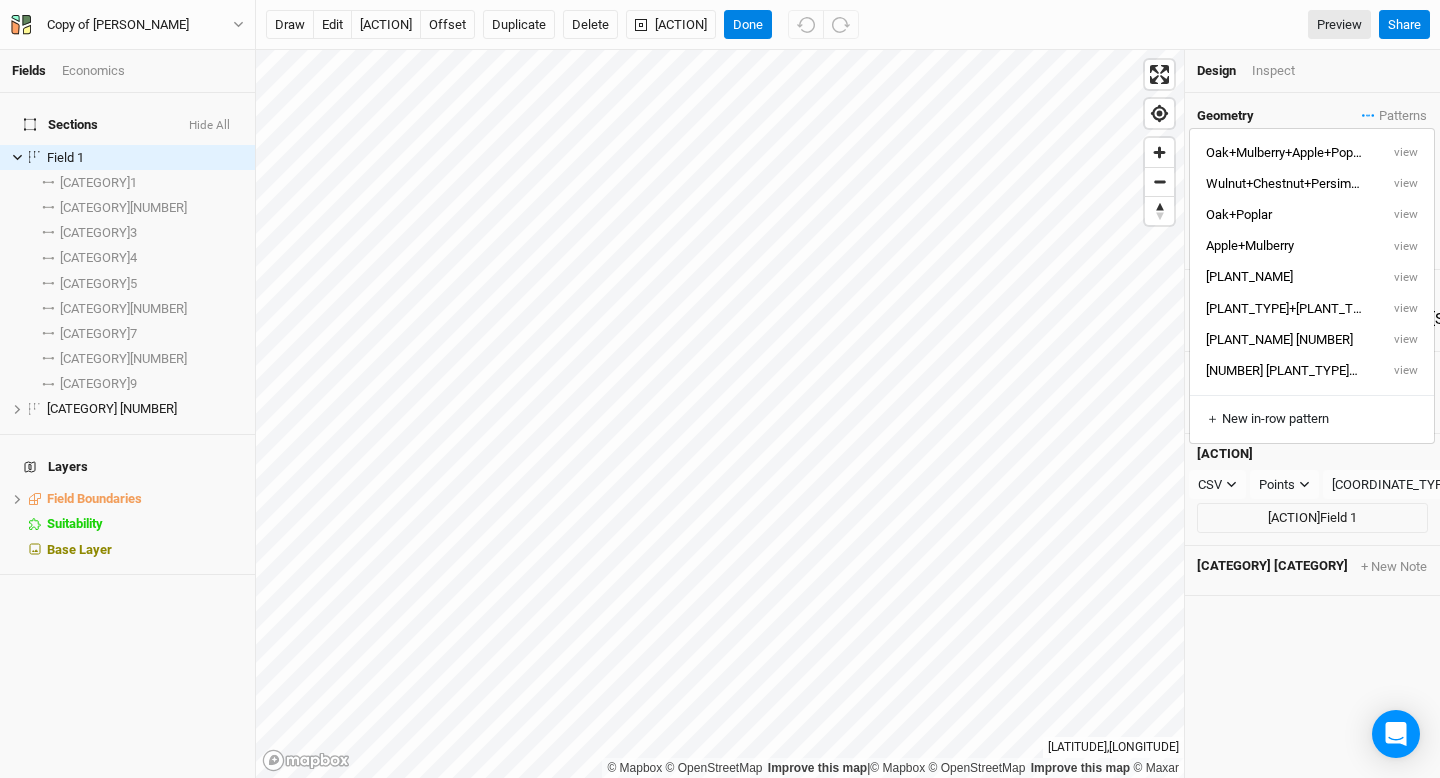 click on "[ACTION]" at bounding box center [1312, 71] 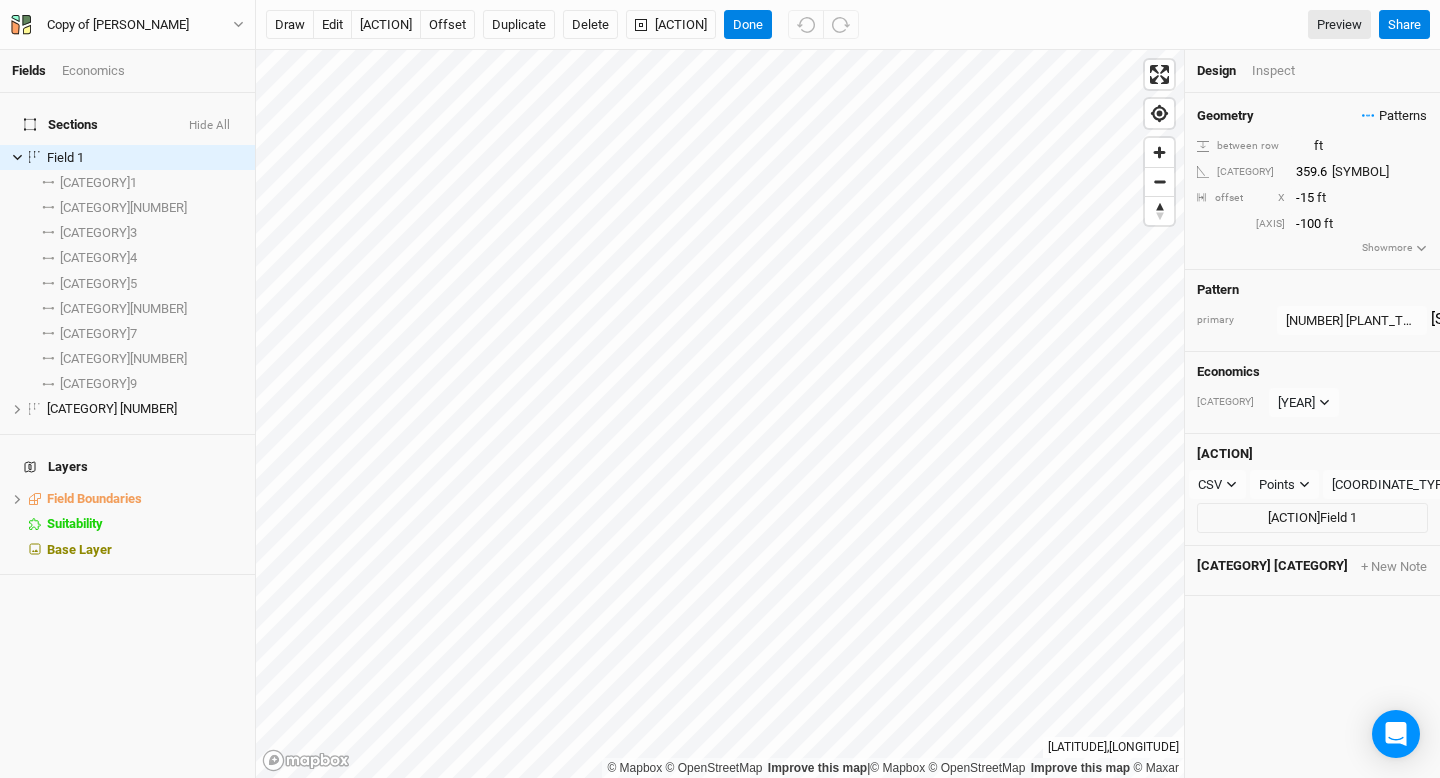 click on "Patterns" at bounding box center [1394, 116] 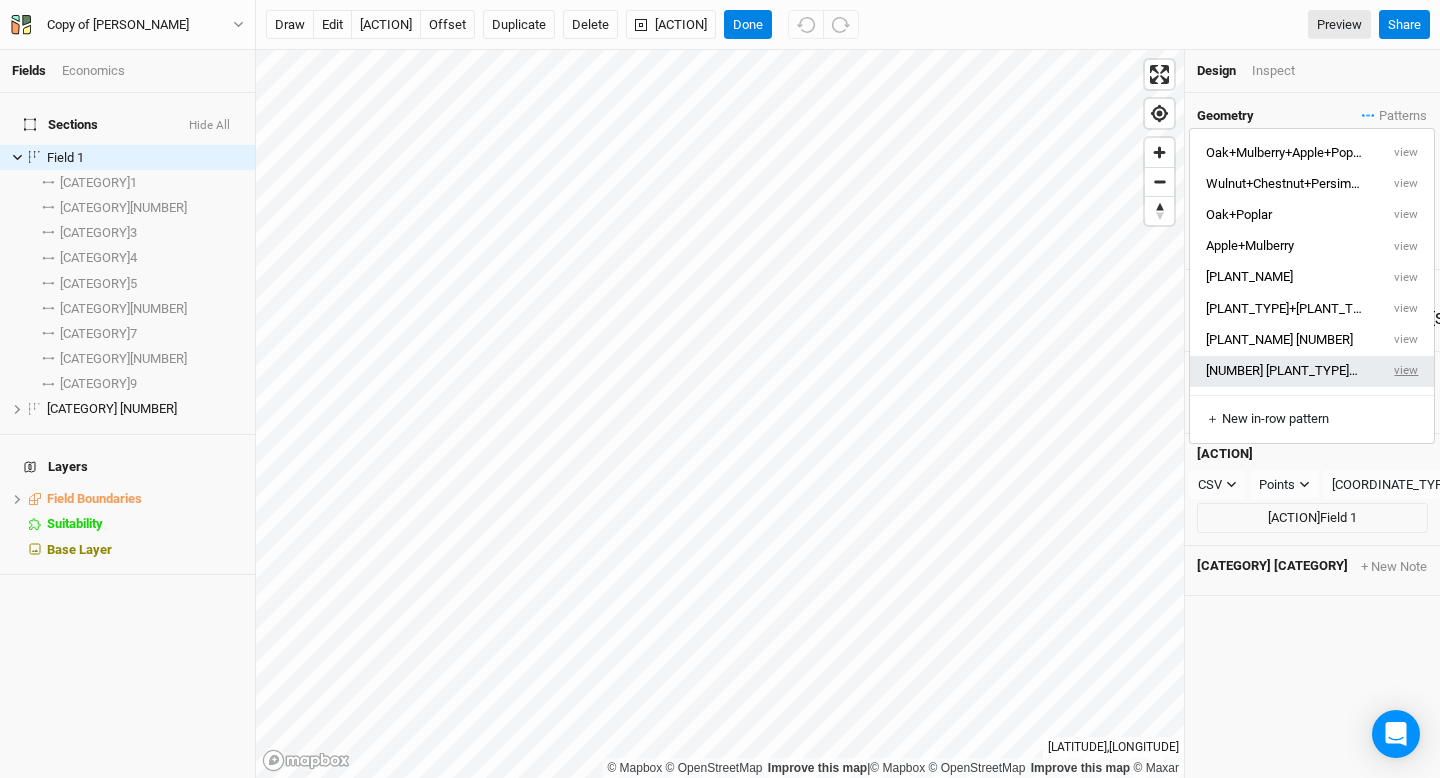 click on "view" at bounding box center (1406, 371) 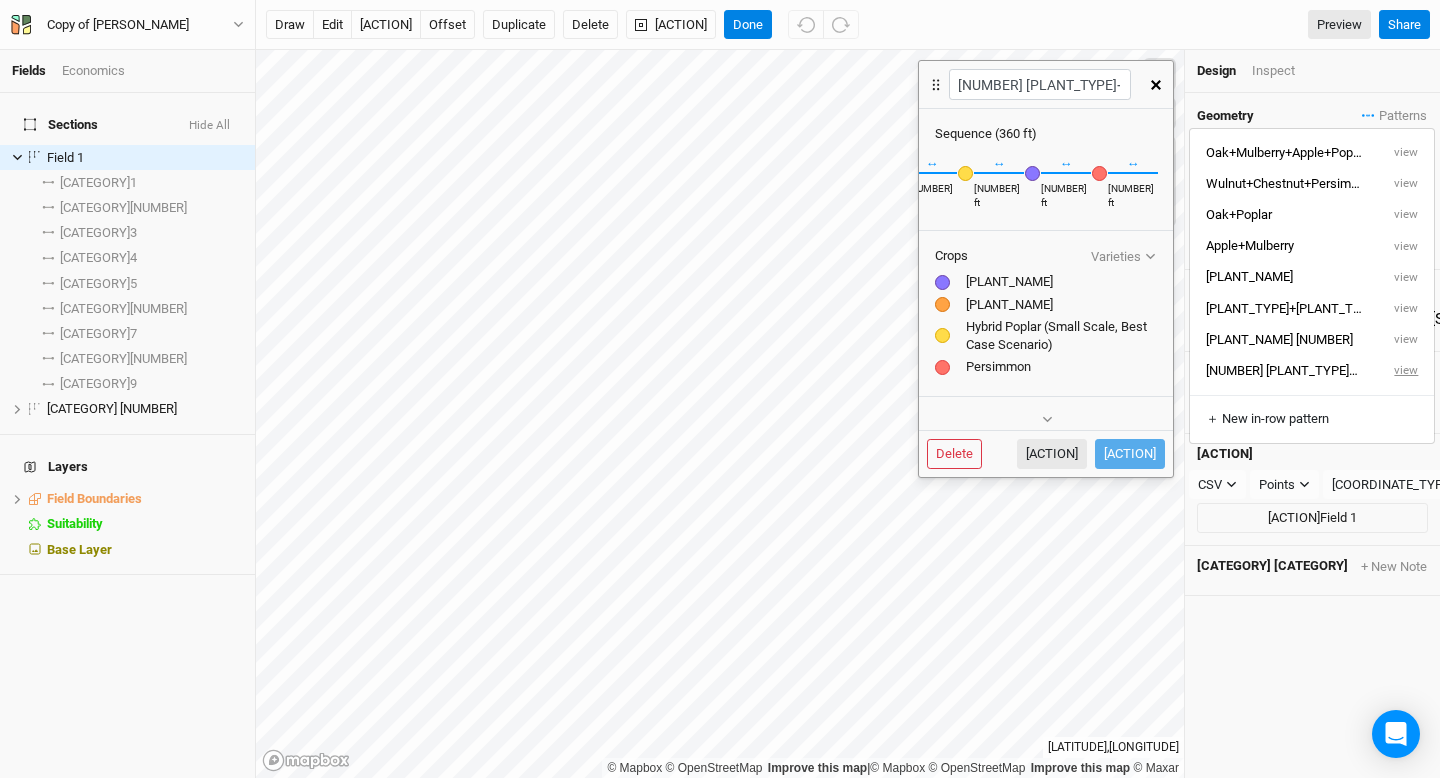 scroll, scrollTop: 0, scrollLeft: 0, axis: both 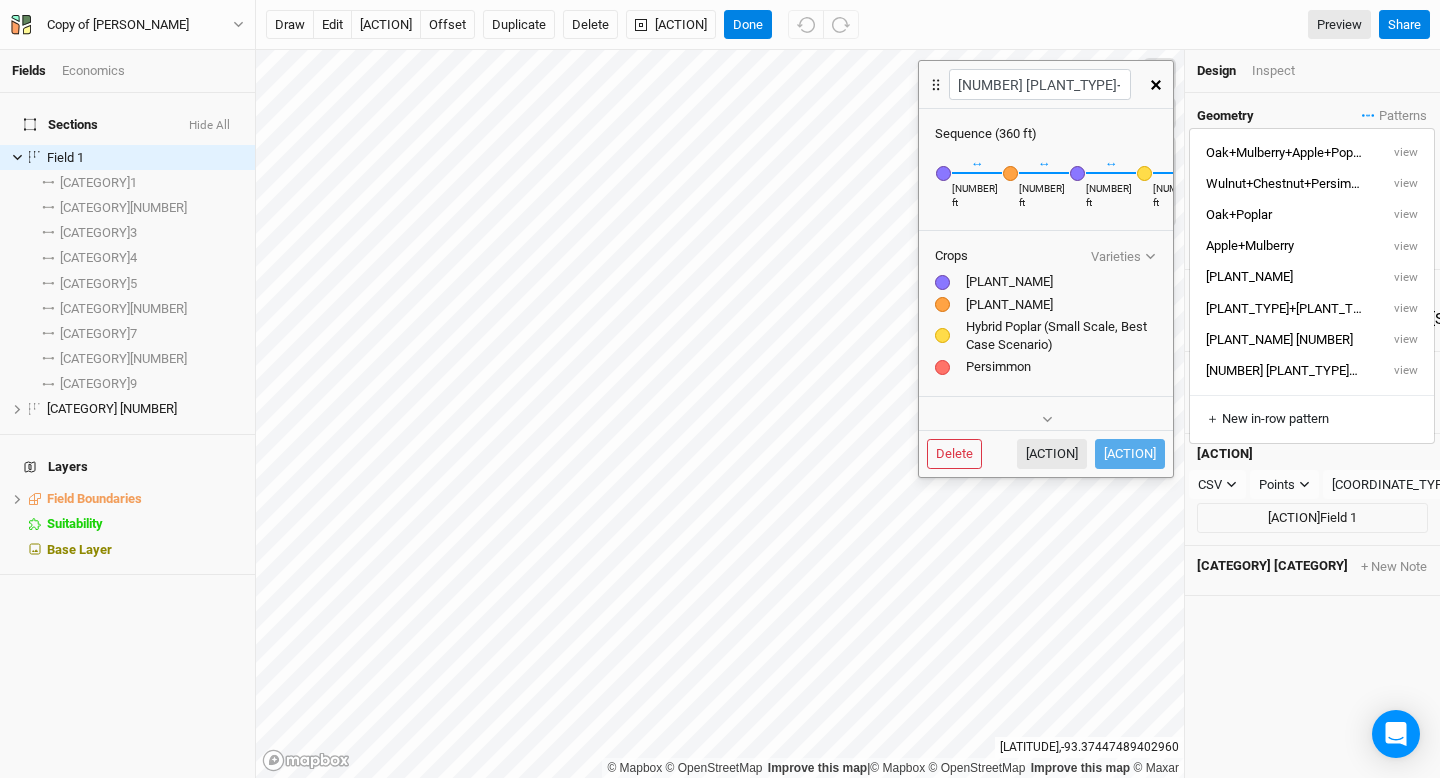 click 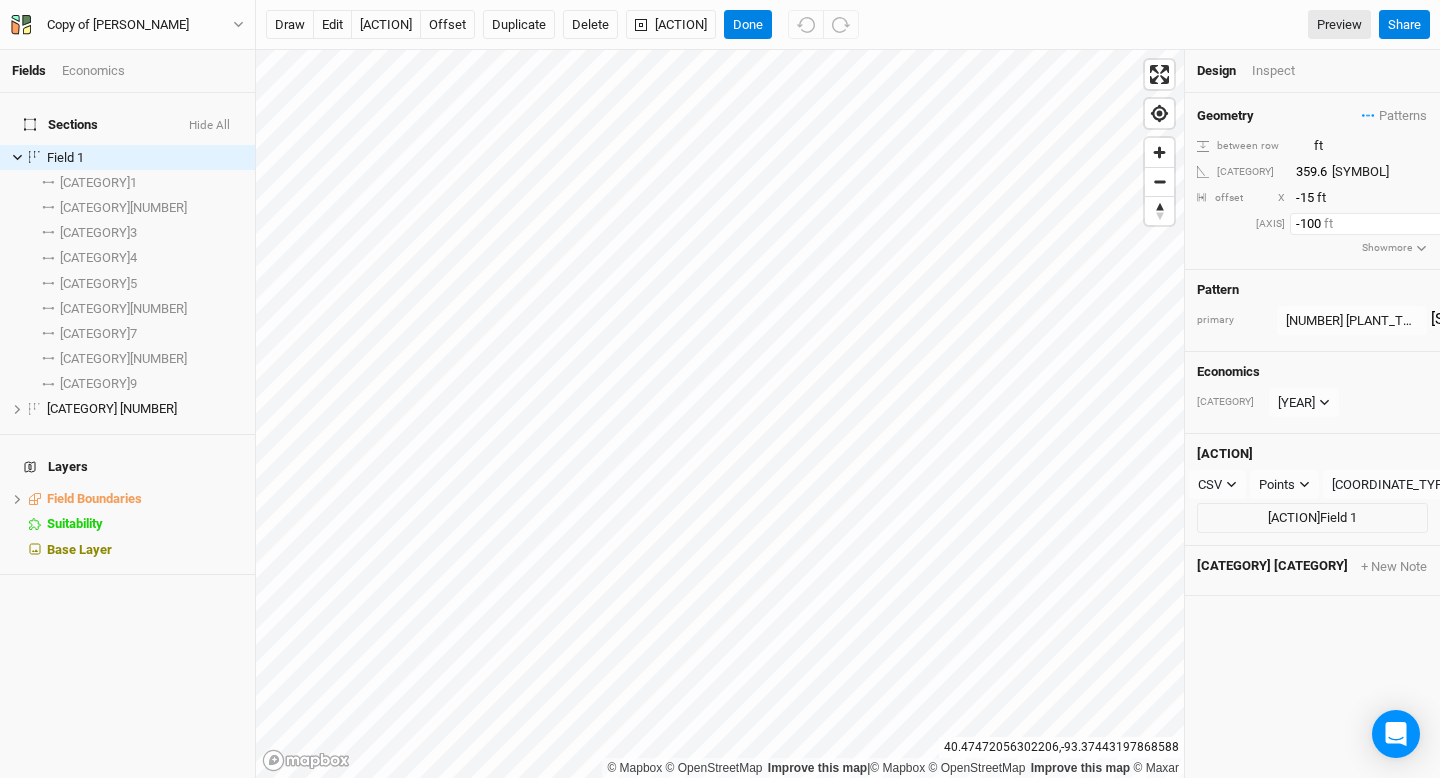 click on "-100" at bounding box center [1377, 224] 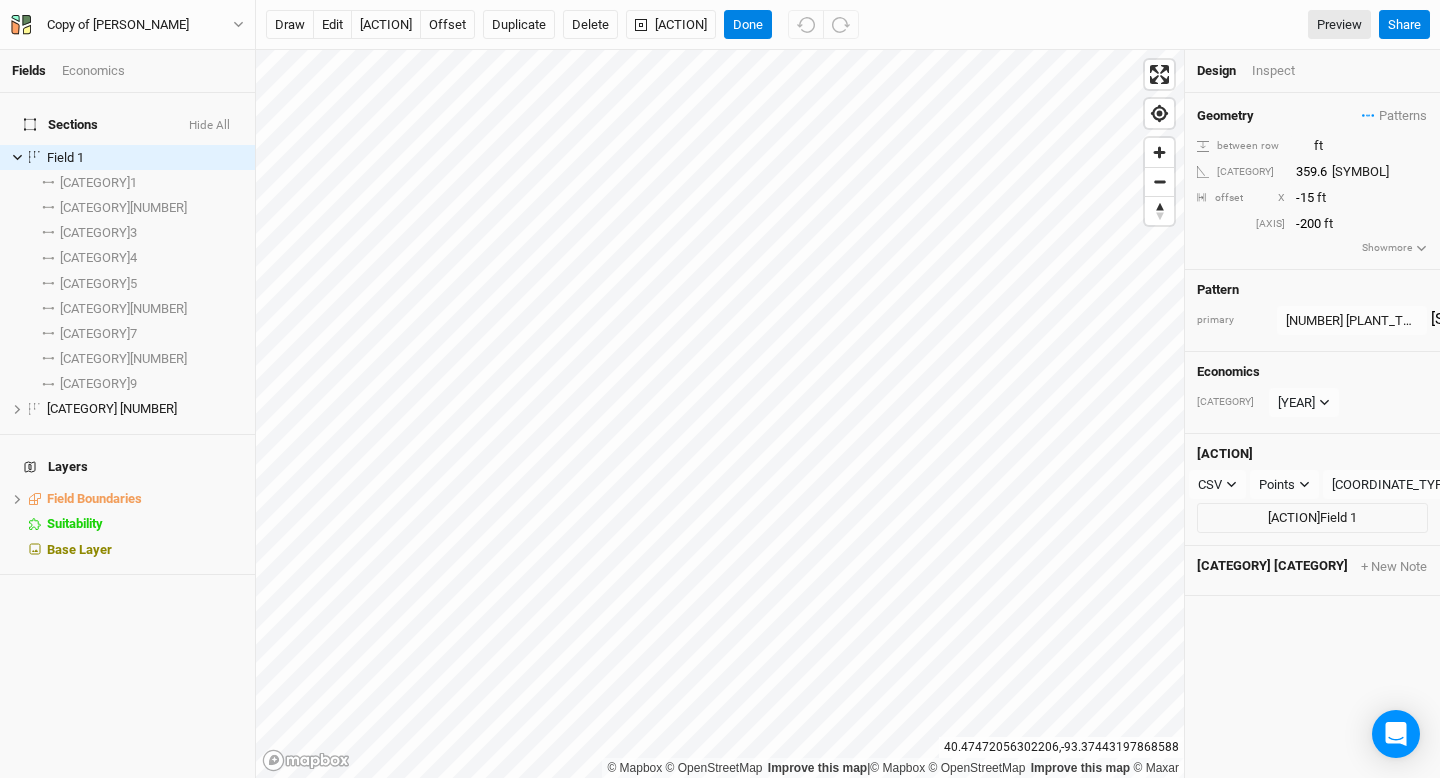 click on "Pattern primary [NUMBER] [PLANT_TYPE]+[PLANT_TYPE]+[PLANT_TYPE]+[PLANT_TYPE] [NUMBER] [PLANT_TYPE]+[PLANT_TYPE]+[PLANT_TYPE]+[PLANT_TYPE] view [PLANT_TYPE]+[PLANT_TYPE]+[PLANT_TYPE]+[PLANT_TYPE] view [PLANT_TYPE]+[PLANT_TYPE] view [PLANT_TYPE]+[PLANT_TYPE] view [PLANT_TYPE]+[PLANT_TYPE] view [PLANT_TYPE]+[PLANT_TYPE] view [PLANT_TYPE]+[PLANT_TYPE]+[PLANT_TYPE]+[PLANT_TYPE] [NUMBER] view [NUMBER] [PLANT_TYPE]+[PLANT_TYPE]+[PLANT_TYPE]+[PLANT_TYPE] [NUMBER] view ＋ New in-row pattern ×" at bounding box center (1312, 311) 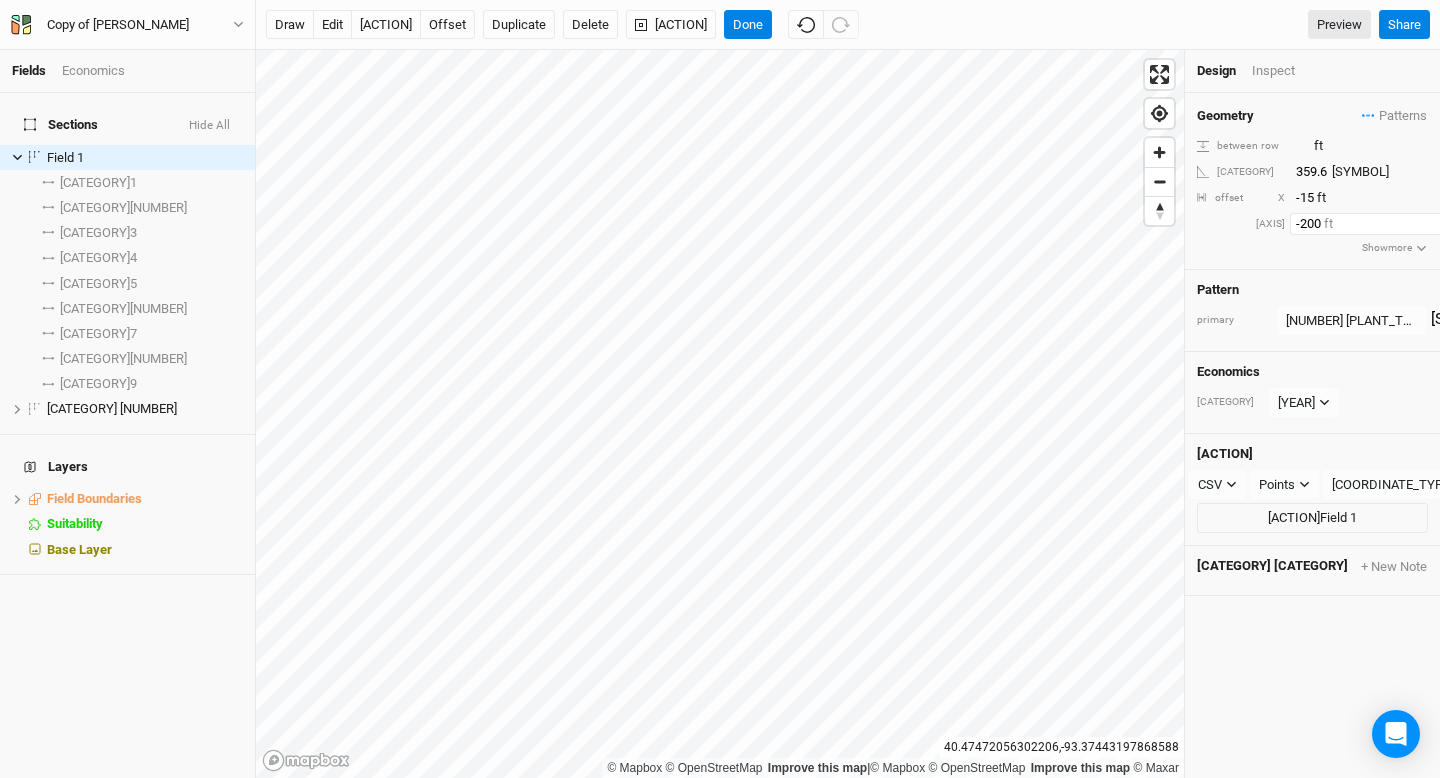 click on "-200" at bounding box center (1377, 224) 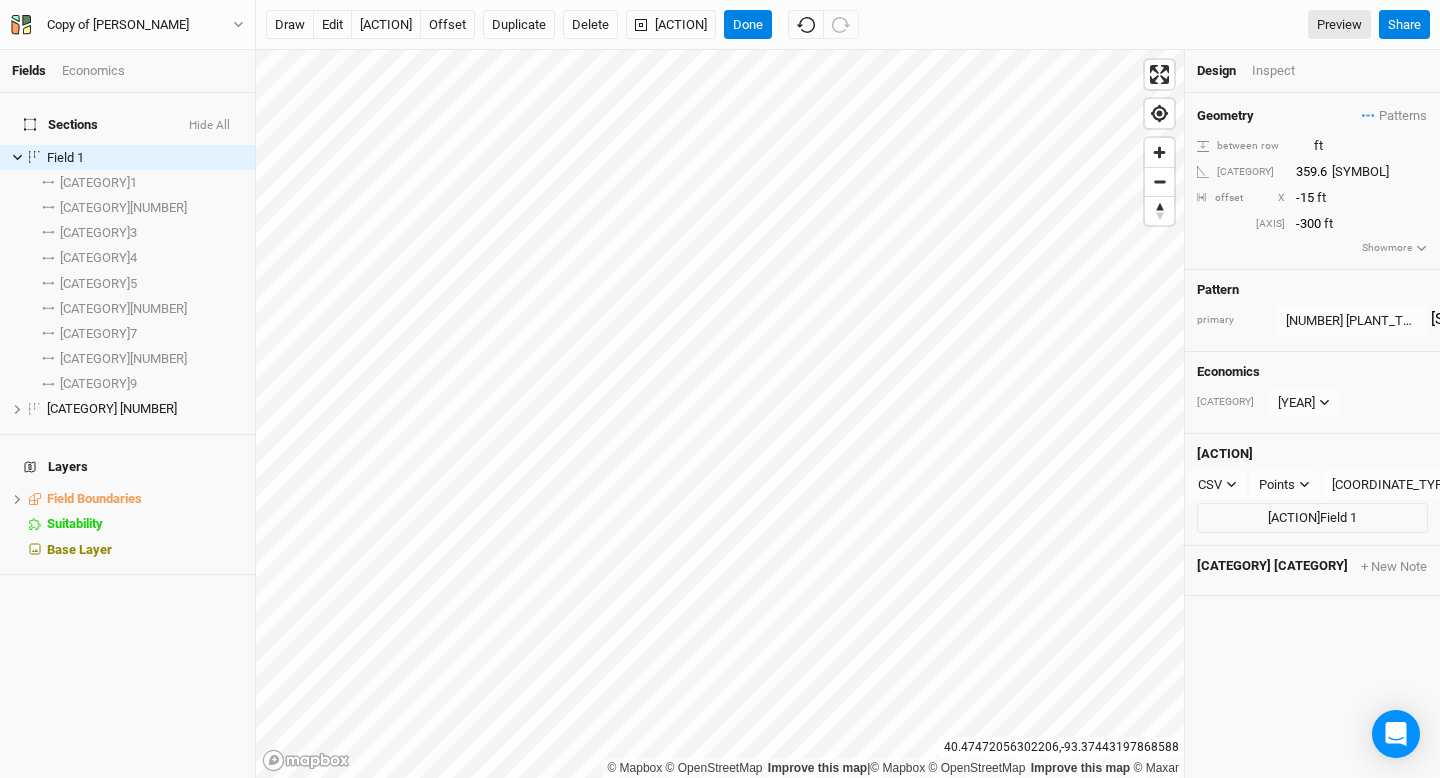 click on "Pattern primary [NUMBER] [PLANT_TYPE]+[PLANT_TYPE]+[PLANT_TYPE]+[PLANT_TYPE] [NUMBER] [PLANT_TYPE]+[PLANT_TYPE]+[PLANT_TYPE]+[PLANT_TYPE] view [PLANT_TYPE]+[PLANT_TYPE]+[PLANT_TYPE]+[PLANT_TYPE] view [PLANT_TYPE]+[PLANT_TYPE] view [PLANT_TYPE]+[PLANT_TYPE] view [PLANT_TYPE]+[PLANT_TYPE] view [PLANT_TYPE]+[PLANT_TYPE] view [PLANT_TYPE]+[PLANT_TYPE]+[PLANT_TYPE]+[PLANT_TYPE] [NUMBER] view [NUMBER] [PLANT_TYPE]+[PLANT_TYPE]+[PLANT_TYPE]+[PLANT_TYPE] [NUMBER] view ＋ New in-row pattern ×" at bounding box center [1312, 311] 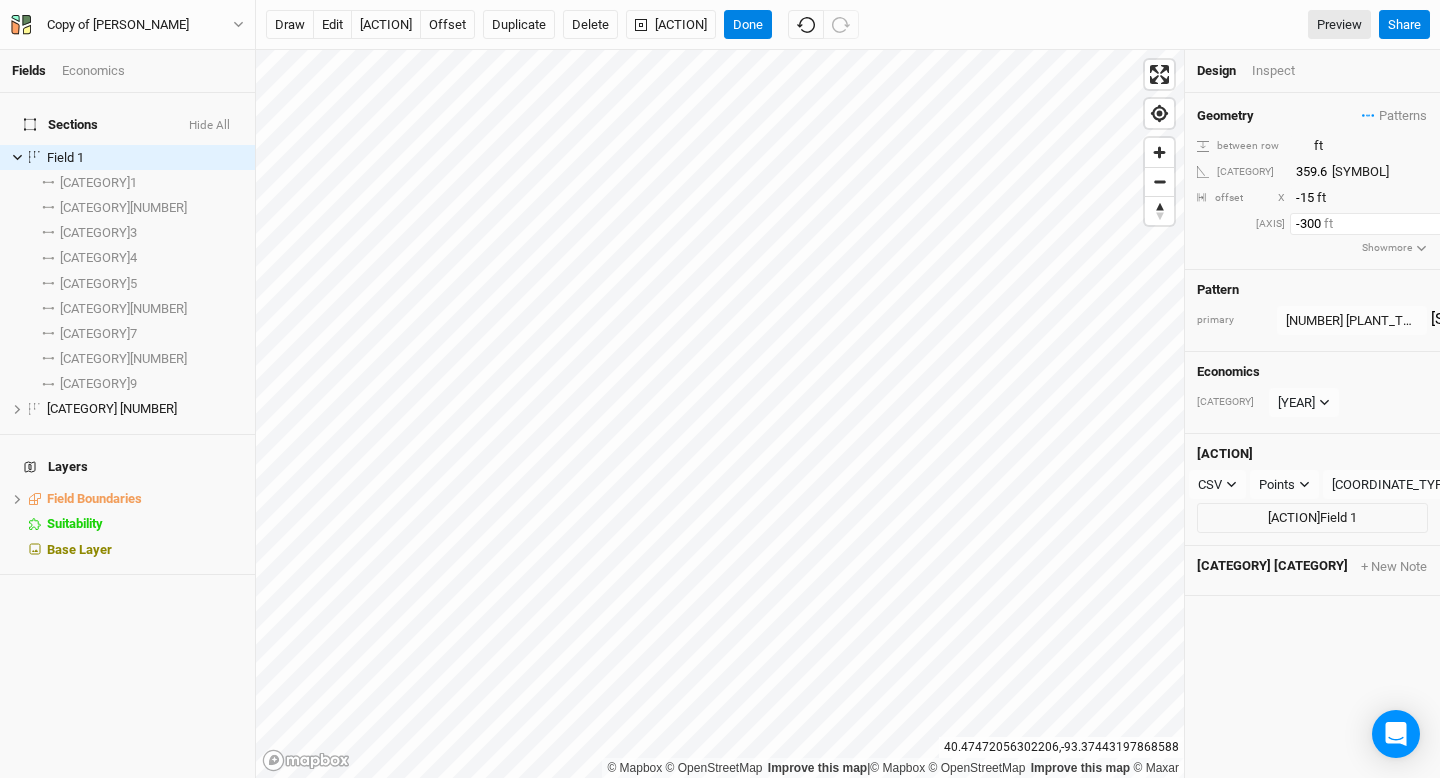 click on "-300" at bounding box center (1377, 224) 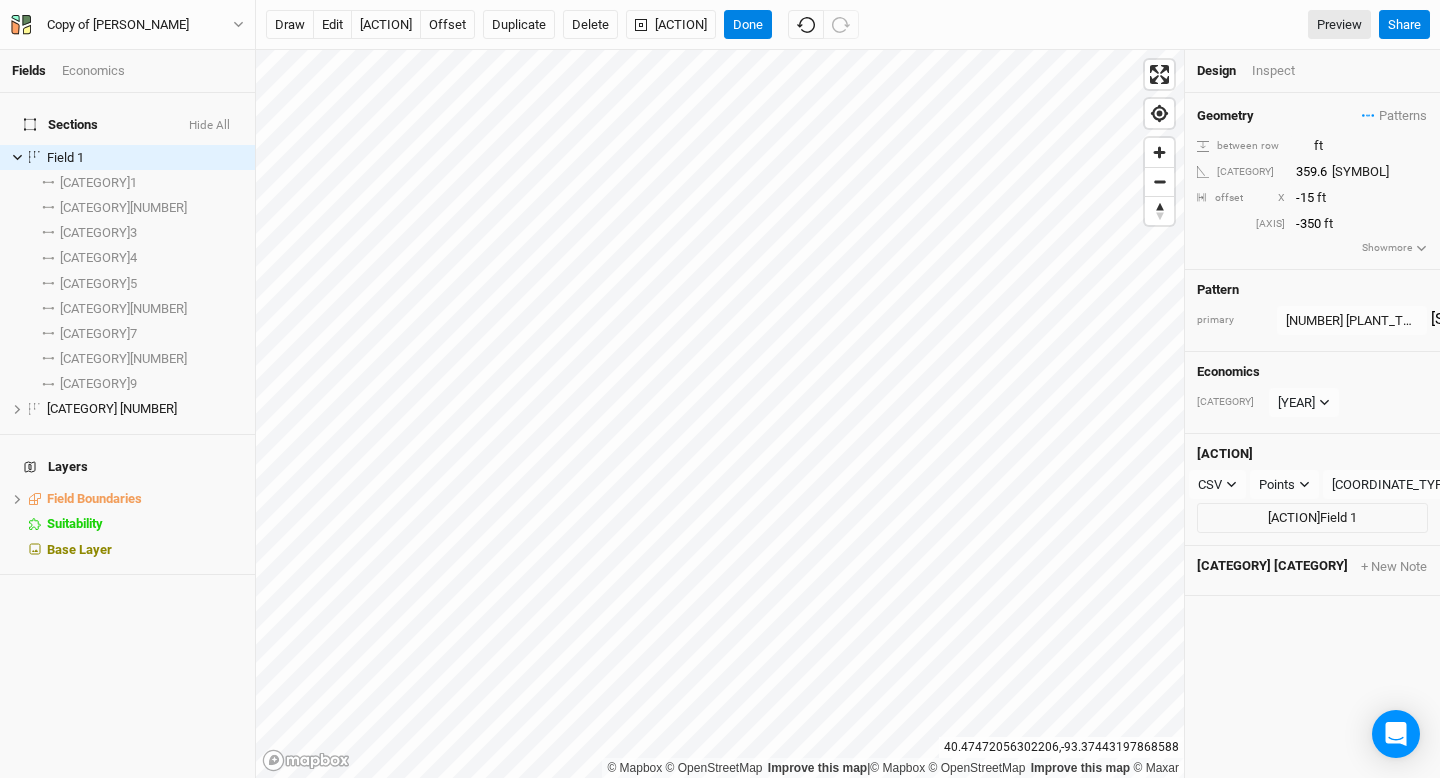 click on "Geometry  Patterns Oak+Mulberry+Apple+Poplar view Wulnut+Chestnut+Persimon+Poplar view Oak+Poplar view Apple+Mulberry view Chestnut+Walnut view Persimmon+Poplar view Oak+Mulberry+Apple+Poplar 7 view 60 Wulnut+Chestnut+Persimon+Poplar 8 view ＋ New in-row pattern between row 60 ft heading 359.6 ° offset X -15 ft Y -350 ft Show  more" at bounding box center (1312, 181) 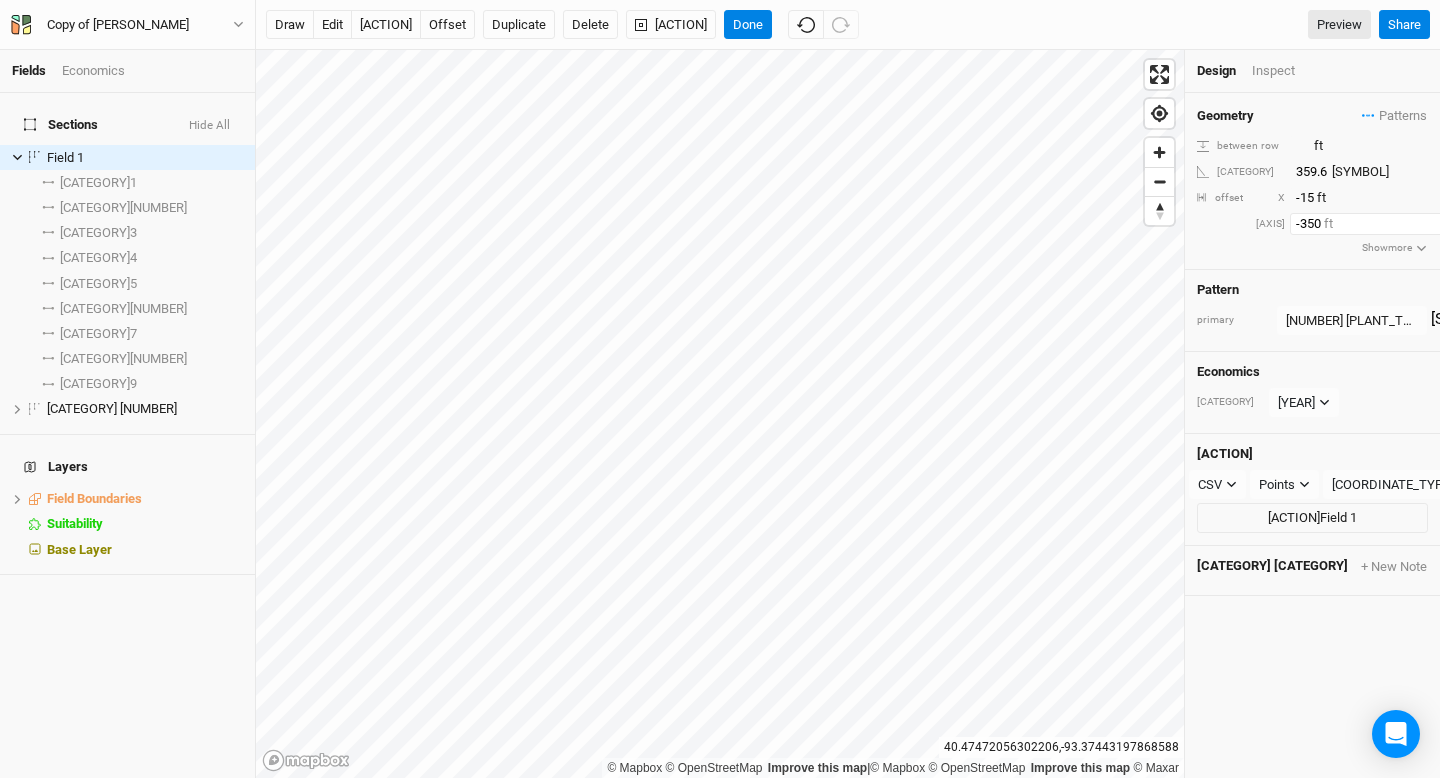click on "-350" at bounding box center (1377, 224) 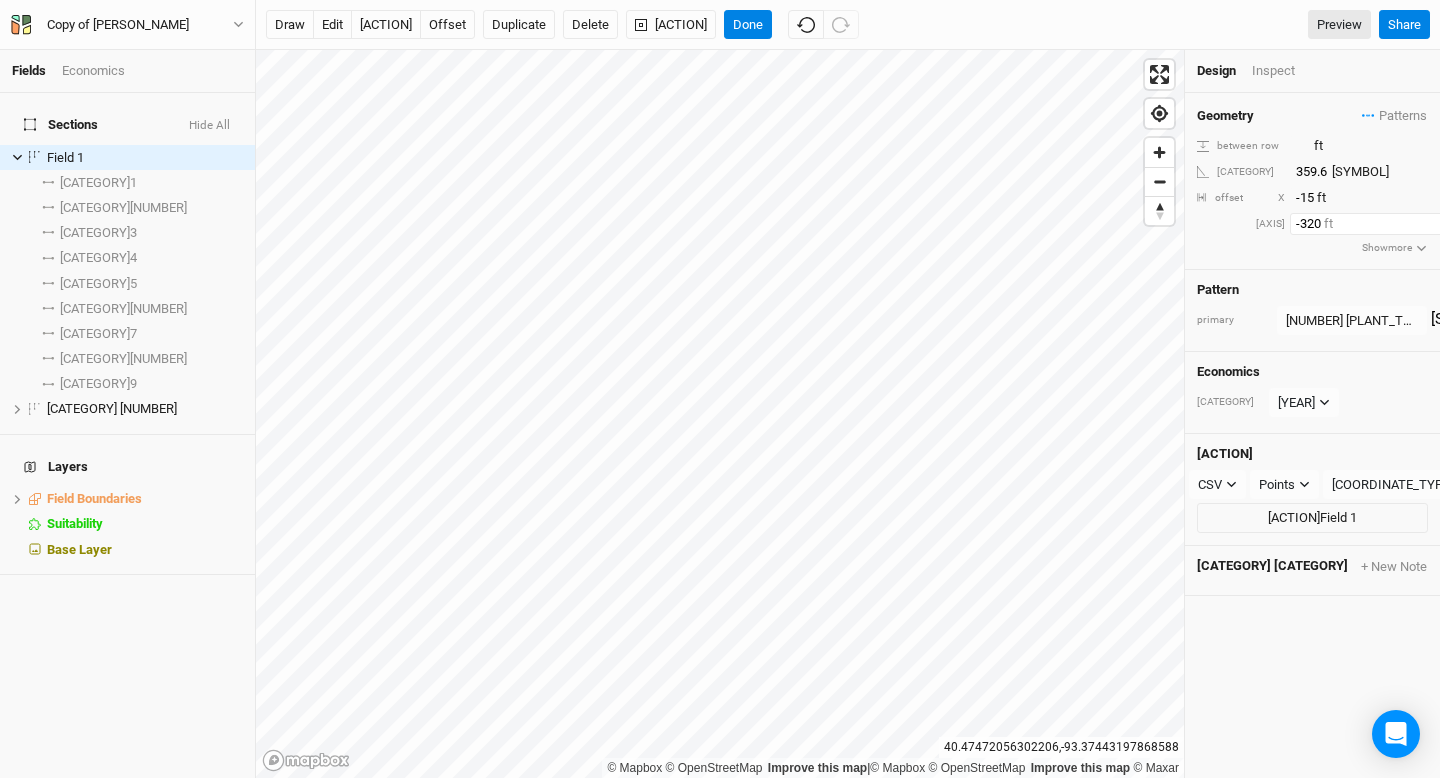 type on "-320" 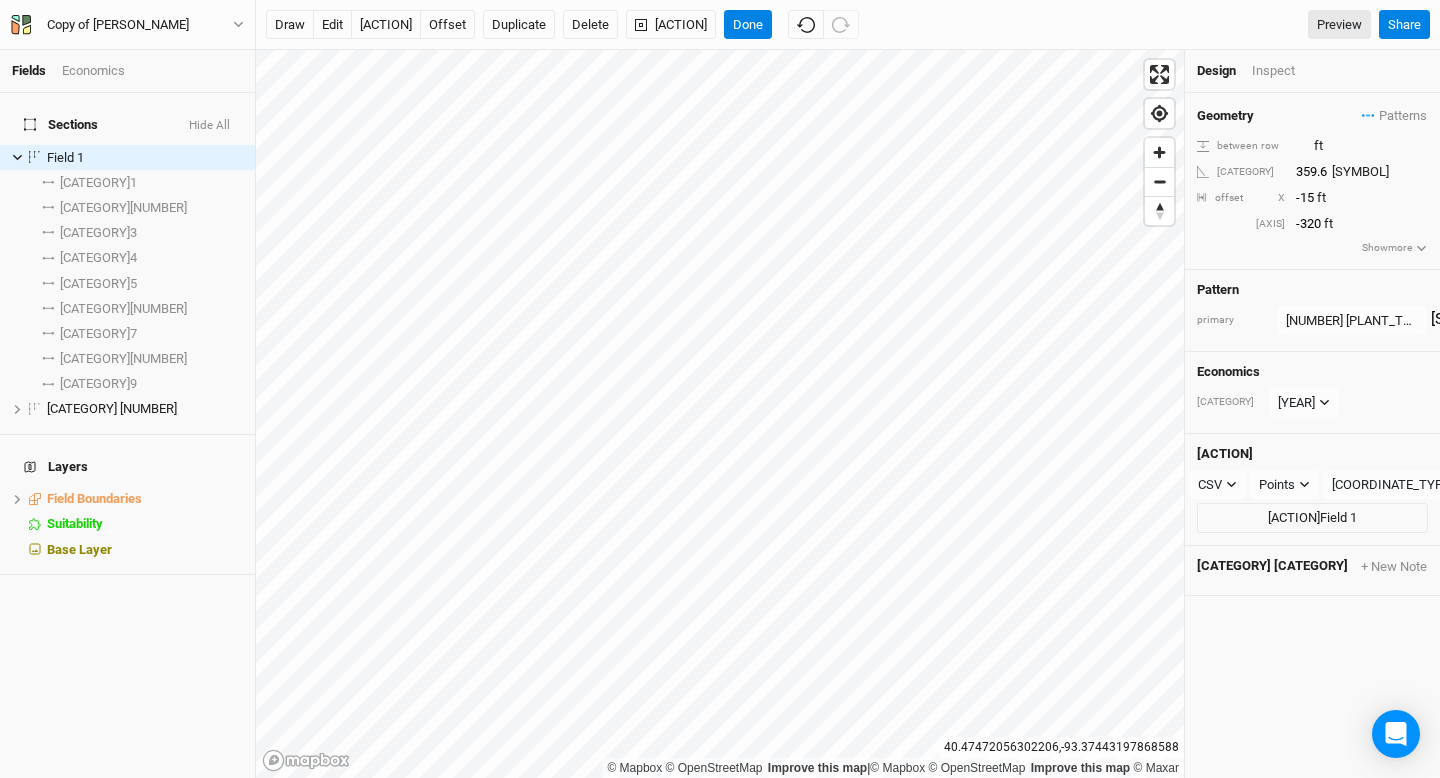 click on "Geometry  Patterns [PLANT_TYPE]+[PLANT_TYPE]+[PLANT_TYPE]+[PLANT_TYPE] view [PLANT_TYPE]+[PLANT_TYPE]+[PLANT_TYPE]+[PLANT_TYPE] view [PLANT_TYPE]+[PLANT_TYPE] view [PLANT_TYPE]+[PLANT_TYPE] view [PLANT_TYPE]+[PLANT_TYPE] view [PLANT_TYPE]+[PLANT_TYPE] view [PLANT_TYPE]+[PLANT_TYPE]+[PLANT_TYPE]+[PLANT_TYPE] [NUMBER] view [NUMBER] [PLANT_TYPE]+[PLANT_TYPE]+[PLANT_TYPE]+[PLANT_TYPE] [NUMBER] view ＋ New in-row pattern between row [NUMBER] ft heading [NUMBER] ° offset X [NUMBER] ft Y [NUMBER] ft Show  more" at bounding box center [1312, 181] 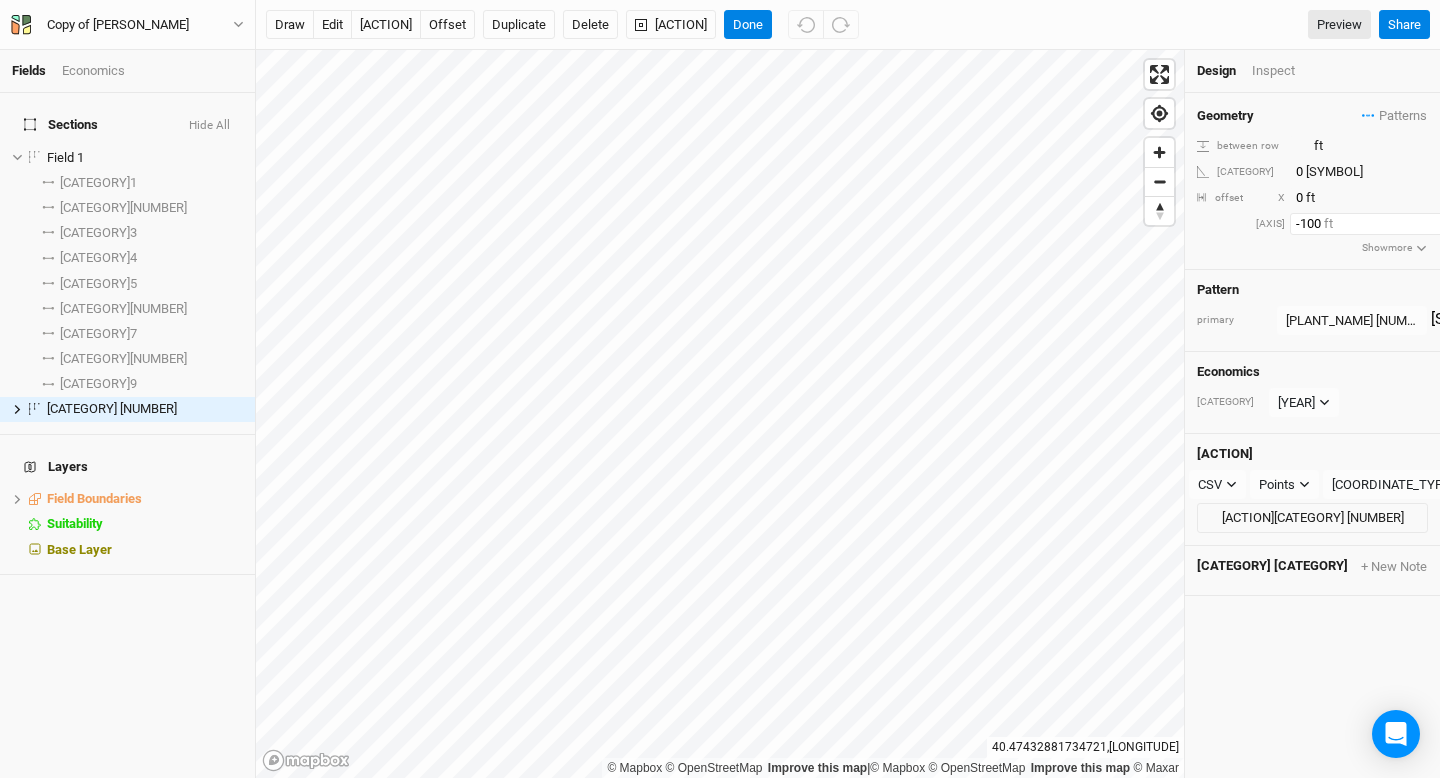 click on "-100" at bounding box center (1377, 224) 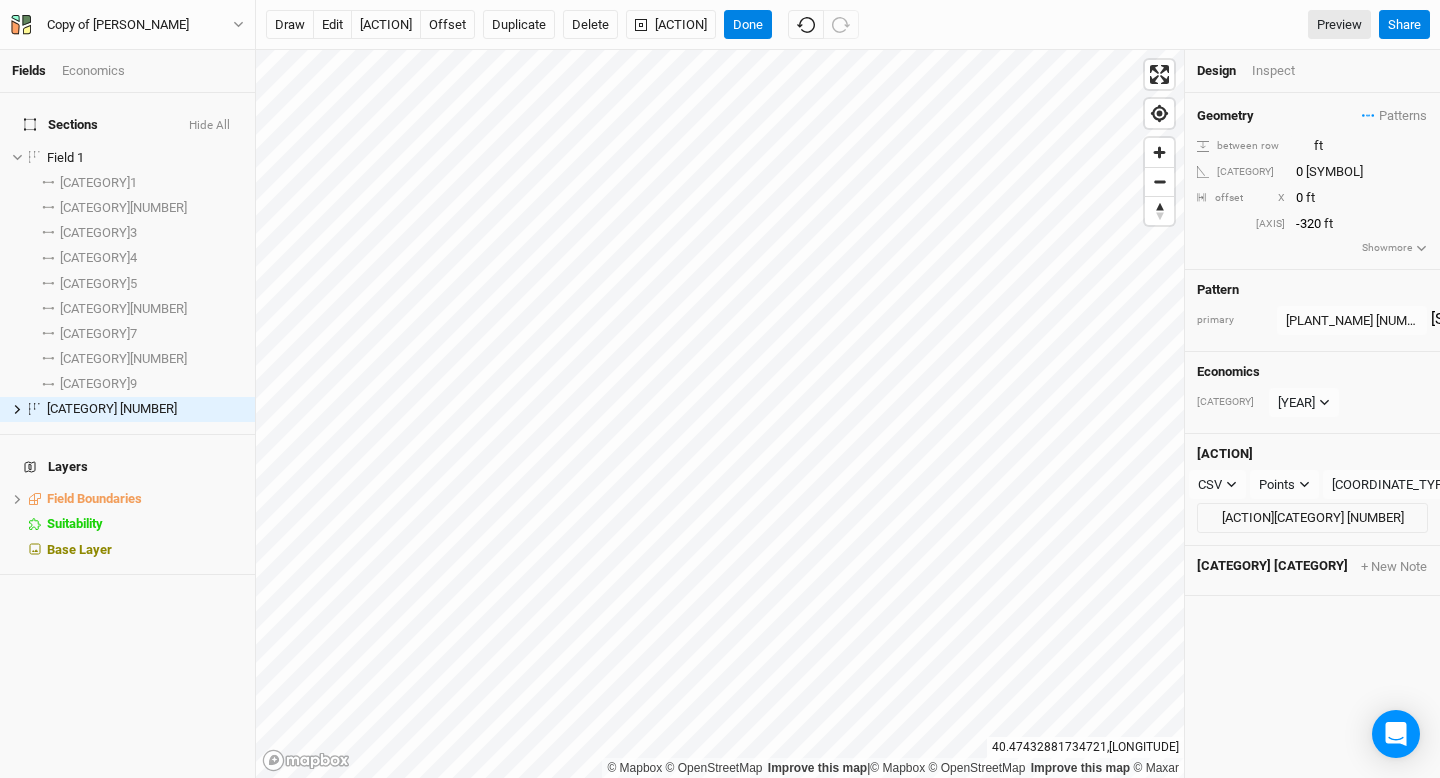 click on "Geometry  Patterns [PLANT_TYPE]+[PLANT_TYPE]+[PLANT_TYPE]+[PLANT_TYPE] view [PLANT_TYPE]+[PLANT_TYPE]+[PLANT_TYPE]+[PLANT_TYPE] view [PLANT_TYPE]+[PLANT_TYPE] view [PLANT_TYPE]+[PLANT_TYPE] view [PLANT_TYPE]+[PLANT_TYPE] view [PLANT_TYPE]+[PLANT_TYPE] view [PLANT_TYPE]+[PLANT_TYPE]+[PLANT_TYPE]+[PLANT_TYPE] [NUMBER] view [NUMBER] [PLANT_TYPE]+[PLANT_TYPE]+[PLANT_TYPE]+[PLANT_TYPE] [NUMBER] view ＋ New in-row pattern between row [NUMBER] ft heading [NUMBER] ° offset X [NUMBER] ft Y [NUMBER] ft Show  more" at bounding box center [1312, 181] 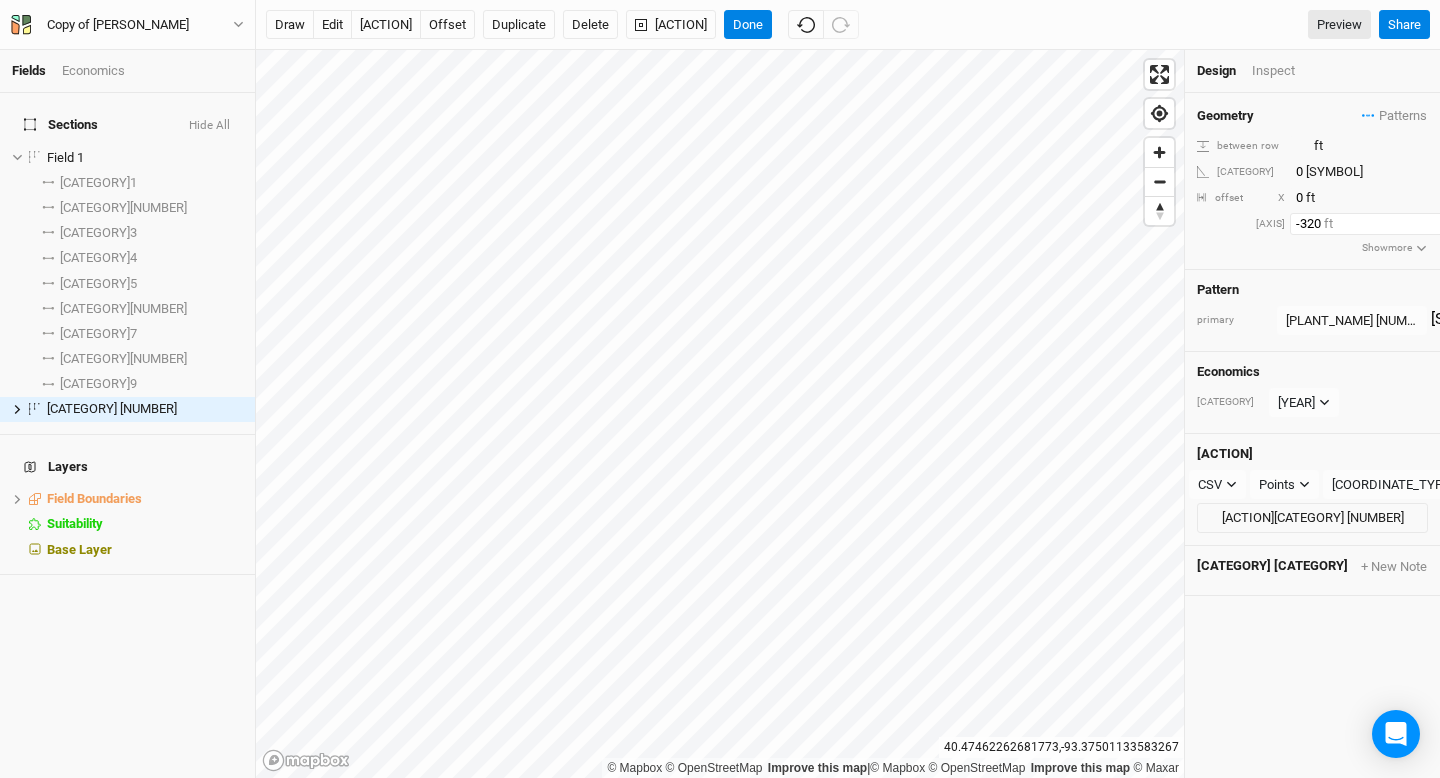 click on "-320" at bounding box center (1377, 224) 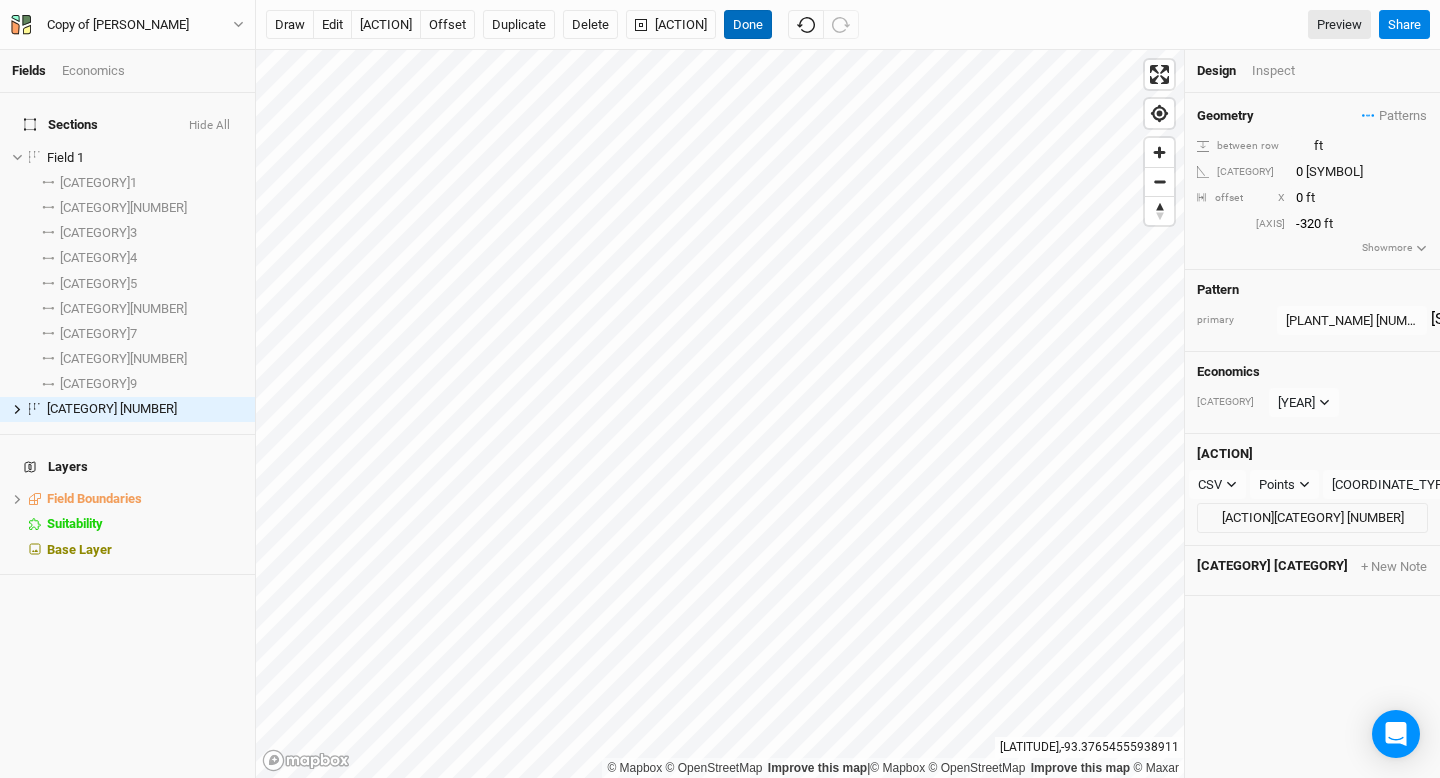 click on "Done" at bounding box center (748, 25) 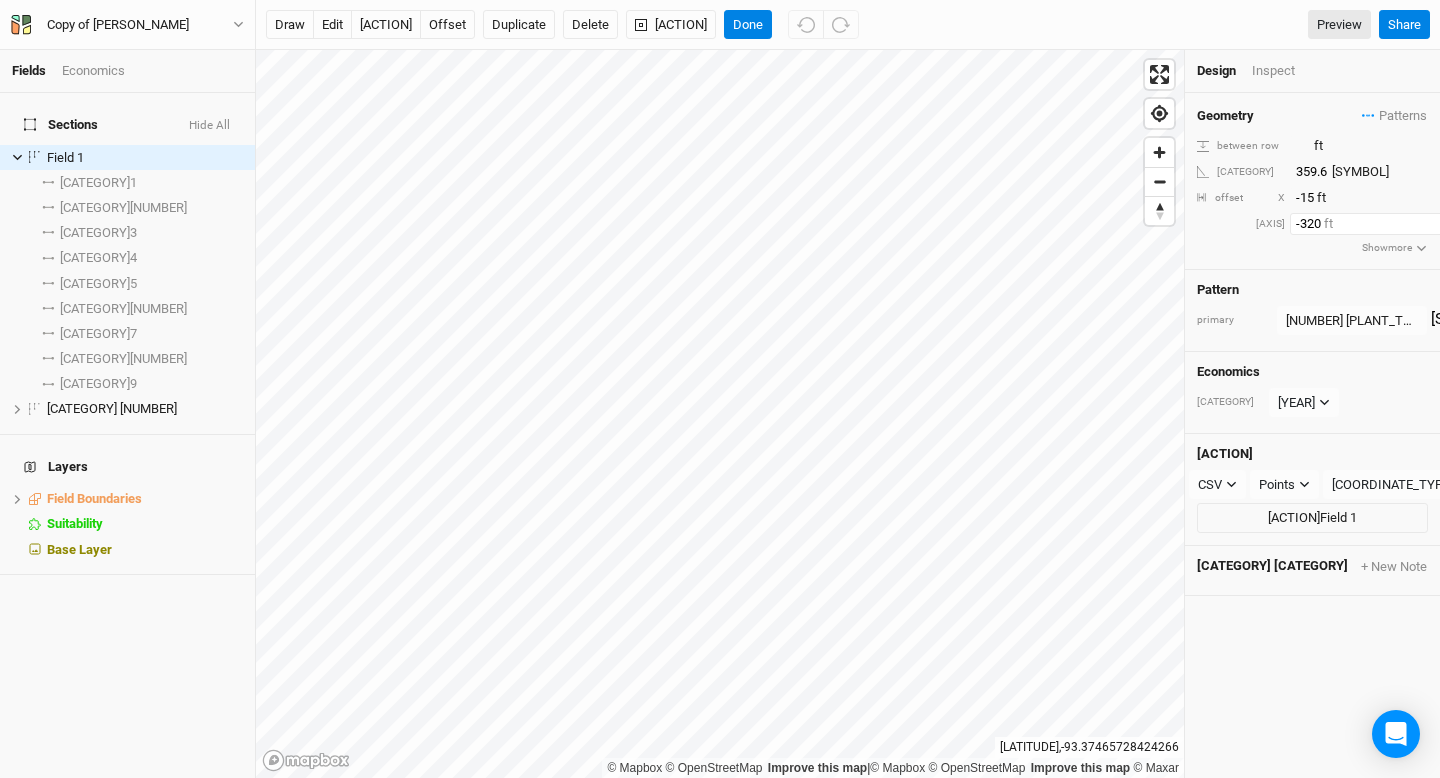click on "-320" at bounding box center (1377, 224) 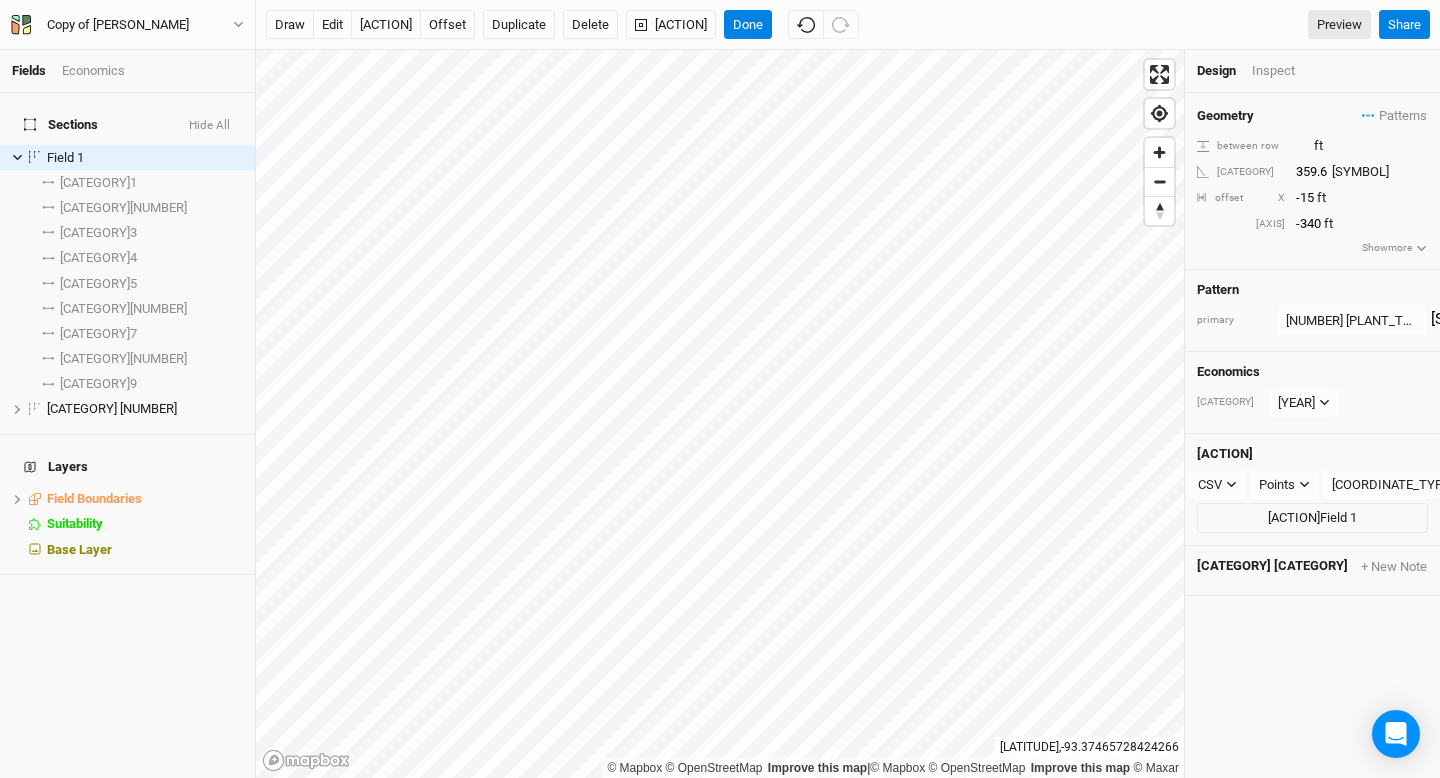 click on "Geometry  Patterns Oak+Mulberry+Apple+Poplar view Wulnut+Chestnut+Persimon+Poplar view Oak+Poplar view Apple+Mulberry view Chestnut+Walnut view Persimmon+Poplar view Oak+Mulberry+Apple+Poplar 7 view 60 Wulnut+Chestnut+Persimon+Poplar 8 view ＋ New in-row pattern between row 60 ft heading 359.6 ° offset X -15 ft Y -340 ft Show  more" at bounding box center [1312, 181] 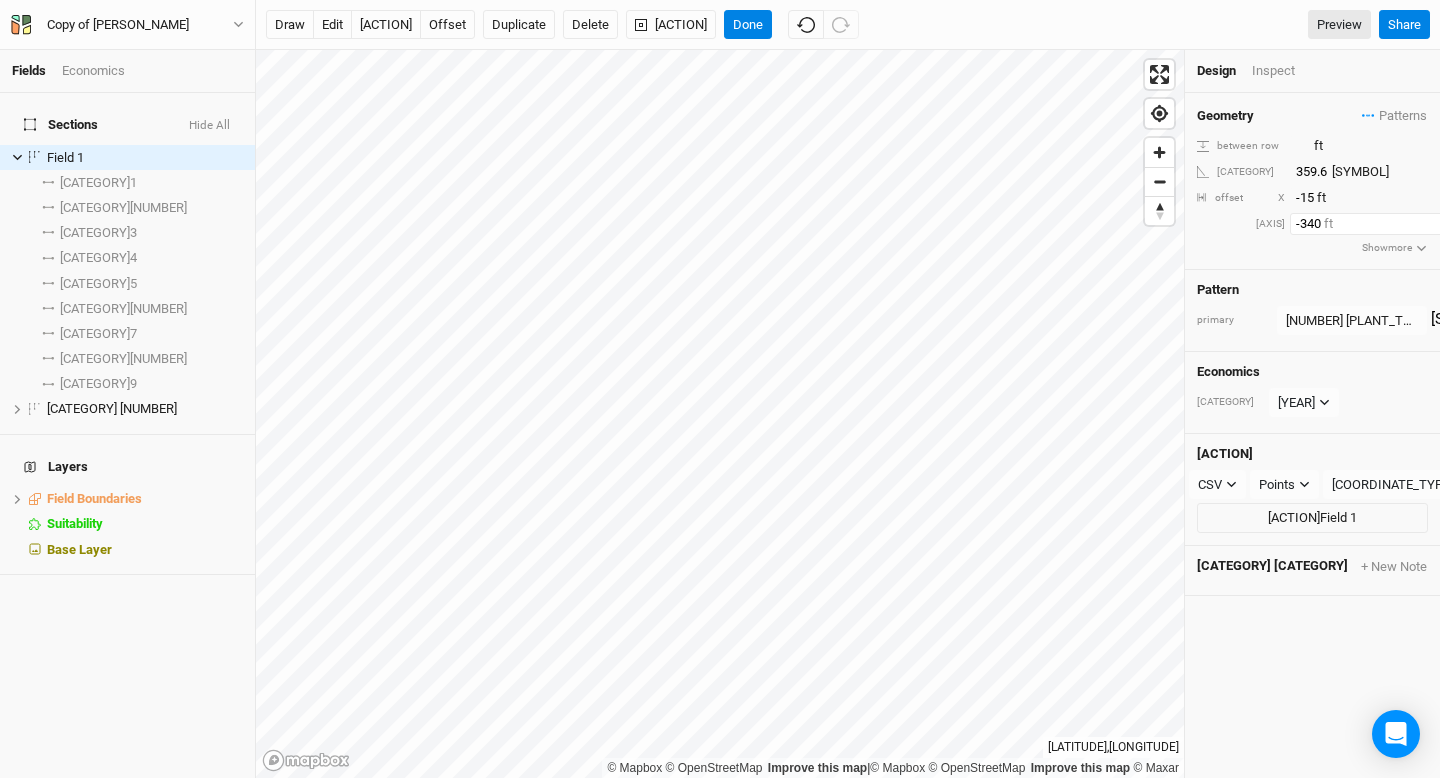 click on "-340" at bounding box center (1377, 224) 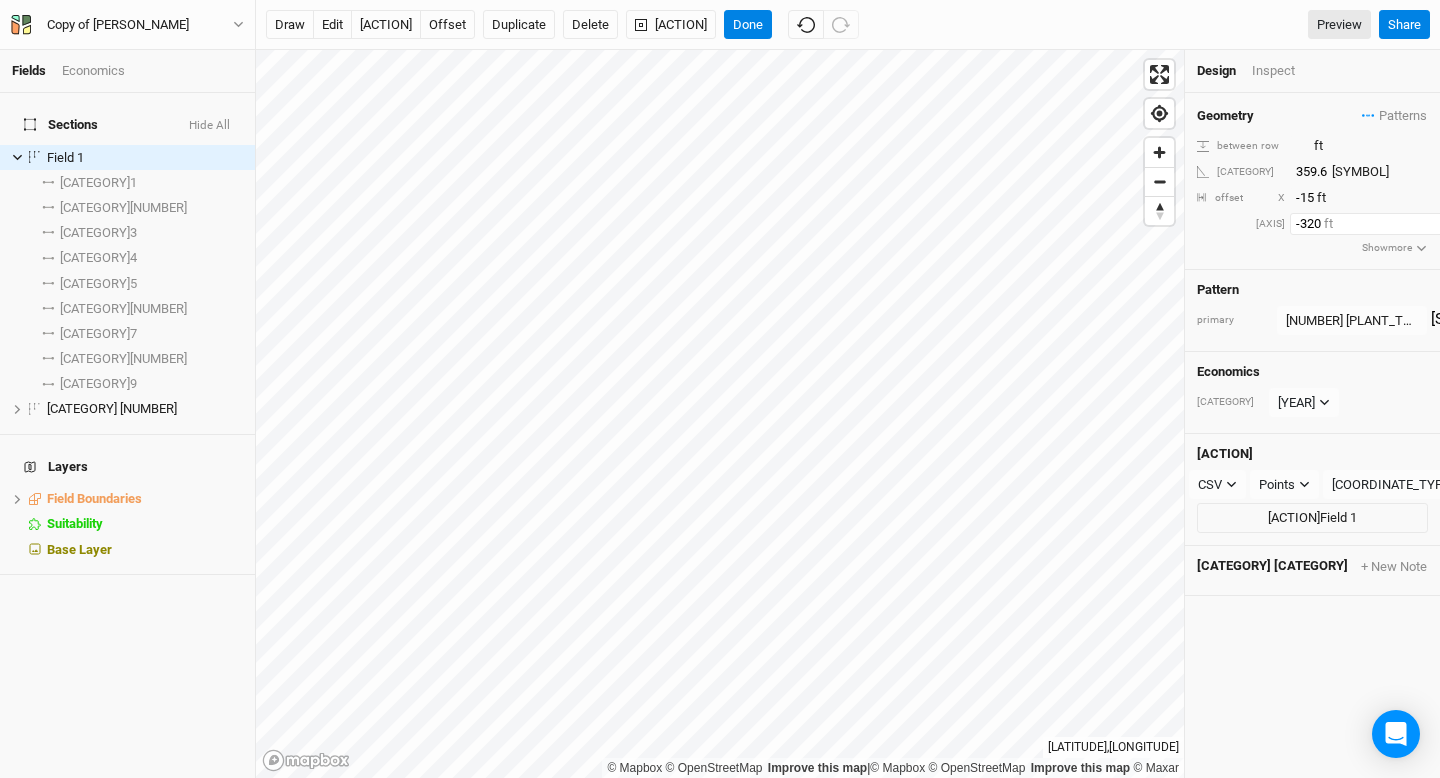 type on "-320" 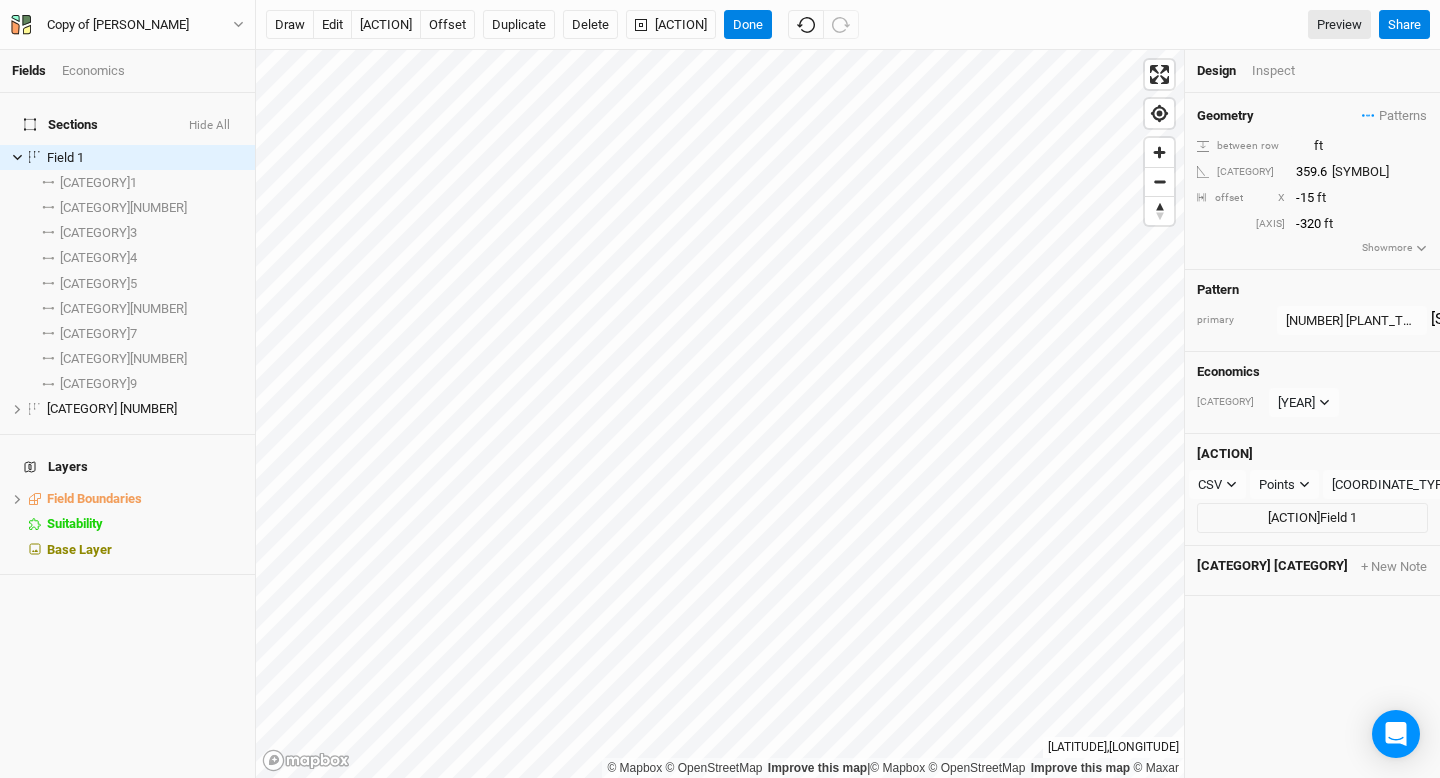 click on "Geometry  Patterns [PLANT_TYPE]+[PLANT_TYPE]+[PLANT_TYPE]+[PLANT_TYPE] view [PLANT_TYPE]+[PLANT_TYPE]+[PLANT_TYPE]+[PLANT_TYPE] view [PLANT_TYPE]+[PLANT_TYPE] view [PLANT_TYPE]+[PLANT_TYPE] view [PLANT_TYPE]+[PLANT_TYPE] view [PLANT_TYPE]+[PLANT_TYPE] view [PLANT_TYPE]+[PLANT_TYPE]+[PLANT_TYPE]+[PLANT_TYPE] [NUMBER] view [NUMBER] [PLANT_TYPE]+[PLANT_TYPE]+[PLANT_TYPE]+[PLANT_TYPE] [NUMBER] view ＋ New in-row pattern between row [NUMBER] ft heading [NUMBER] ° offset X [NUMBER] ft Y [NUMBER] ft Show  more" at bounding box center [1312, 181] 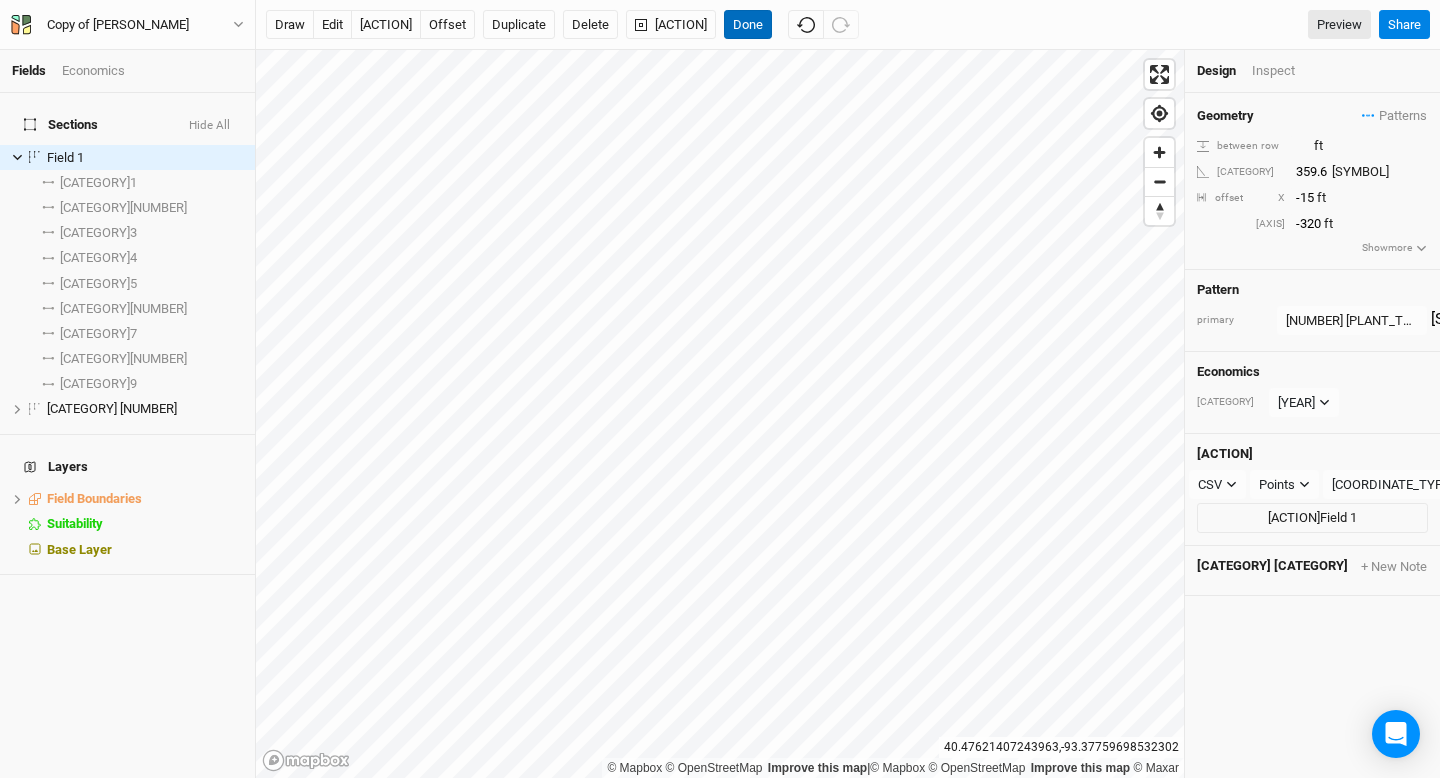 click on "Done" at bounding box center [748, 25] 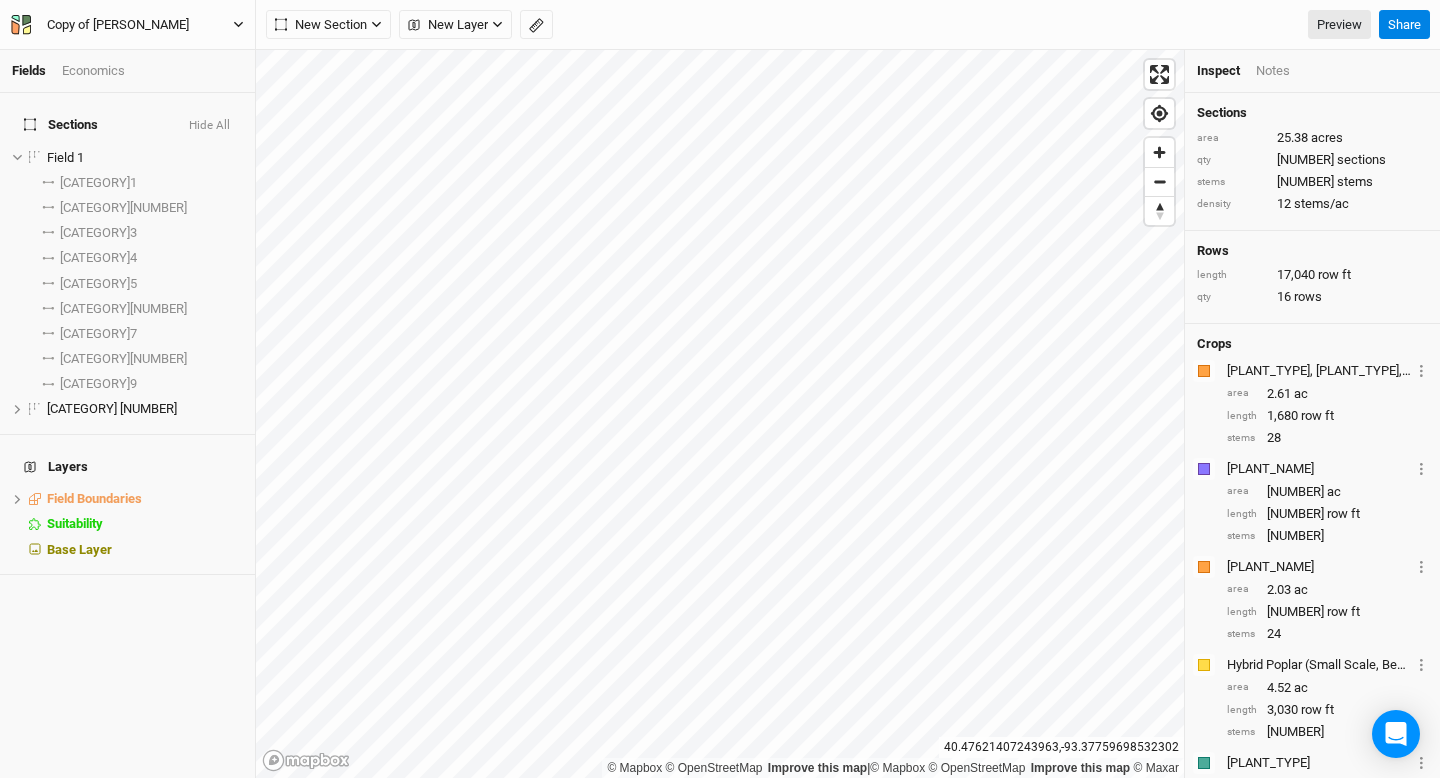 click on "Copy of [PERSON_NAME]" at bounding box center (118, 25) 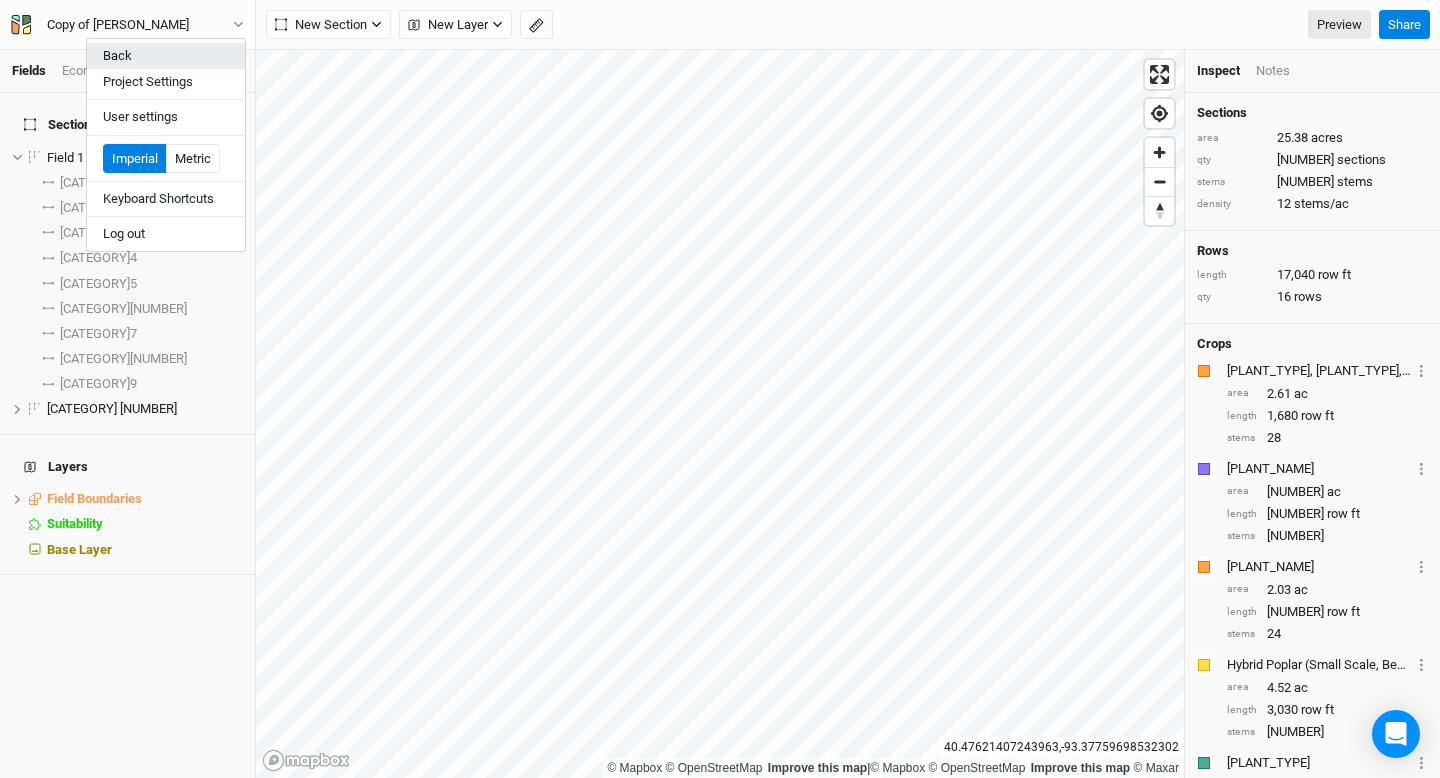 click on "Back" at bounding box center (166, 56) 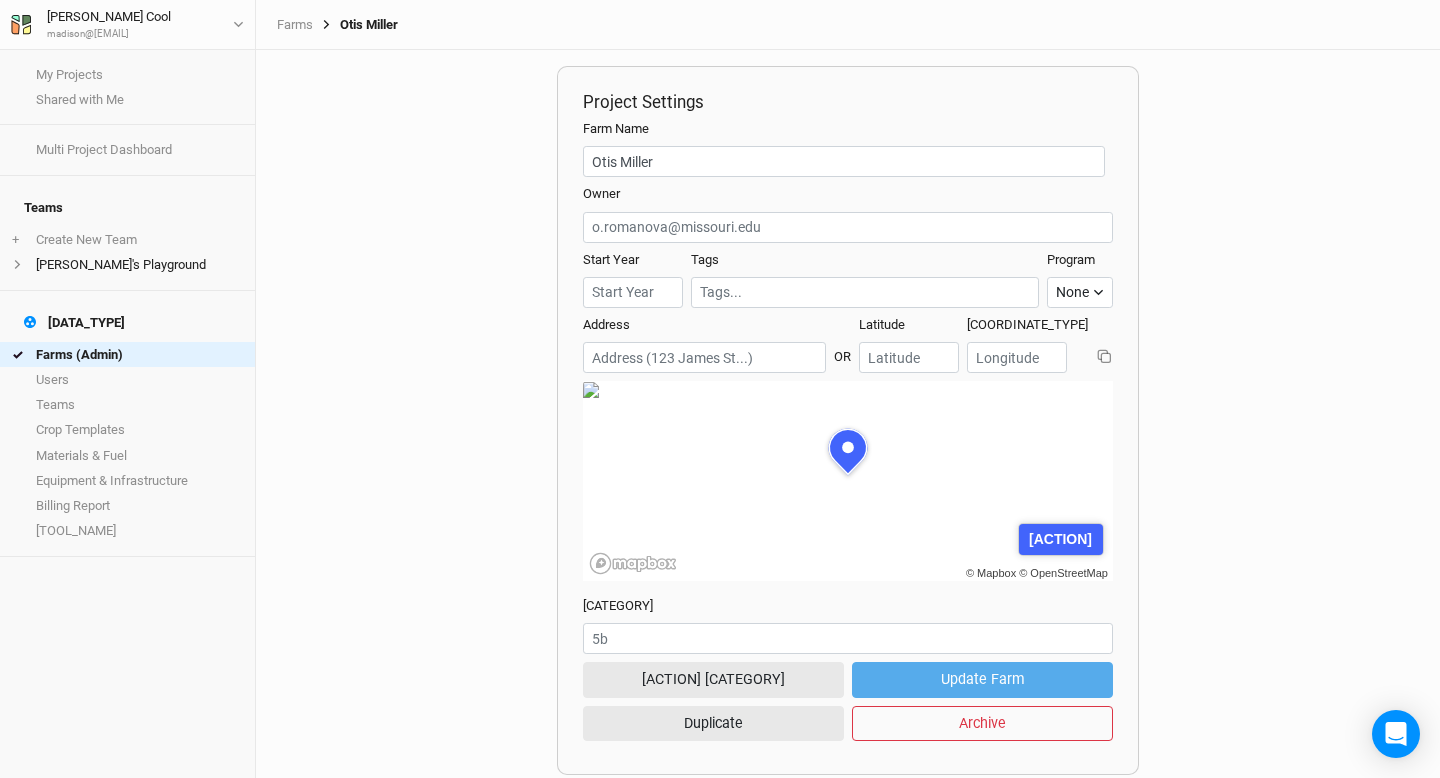 scroll, scrollTop: 100, scrollLeft: 265, axis: both 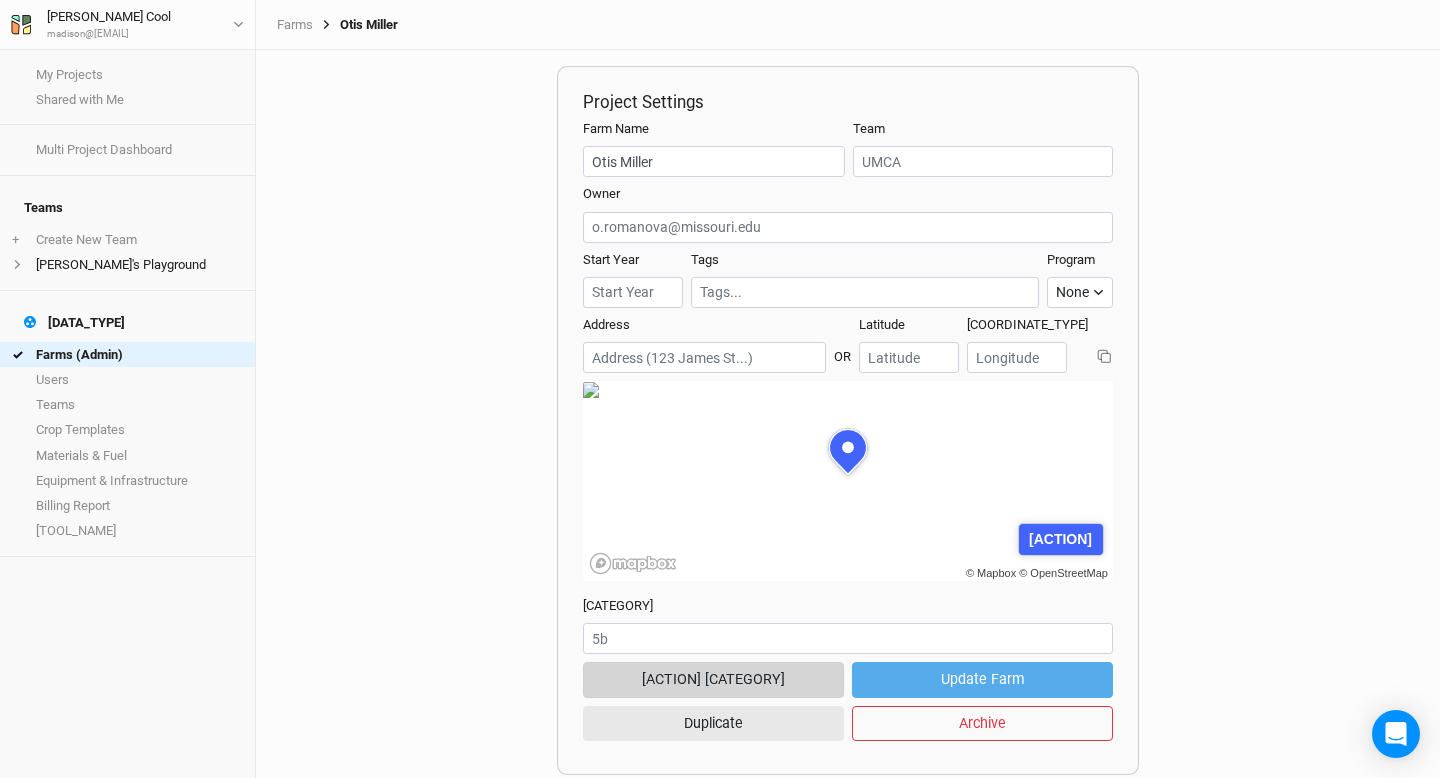 click on "[ACTION] [CATEGORY]" at bounding box center [713, 679] 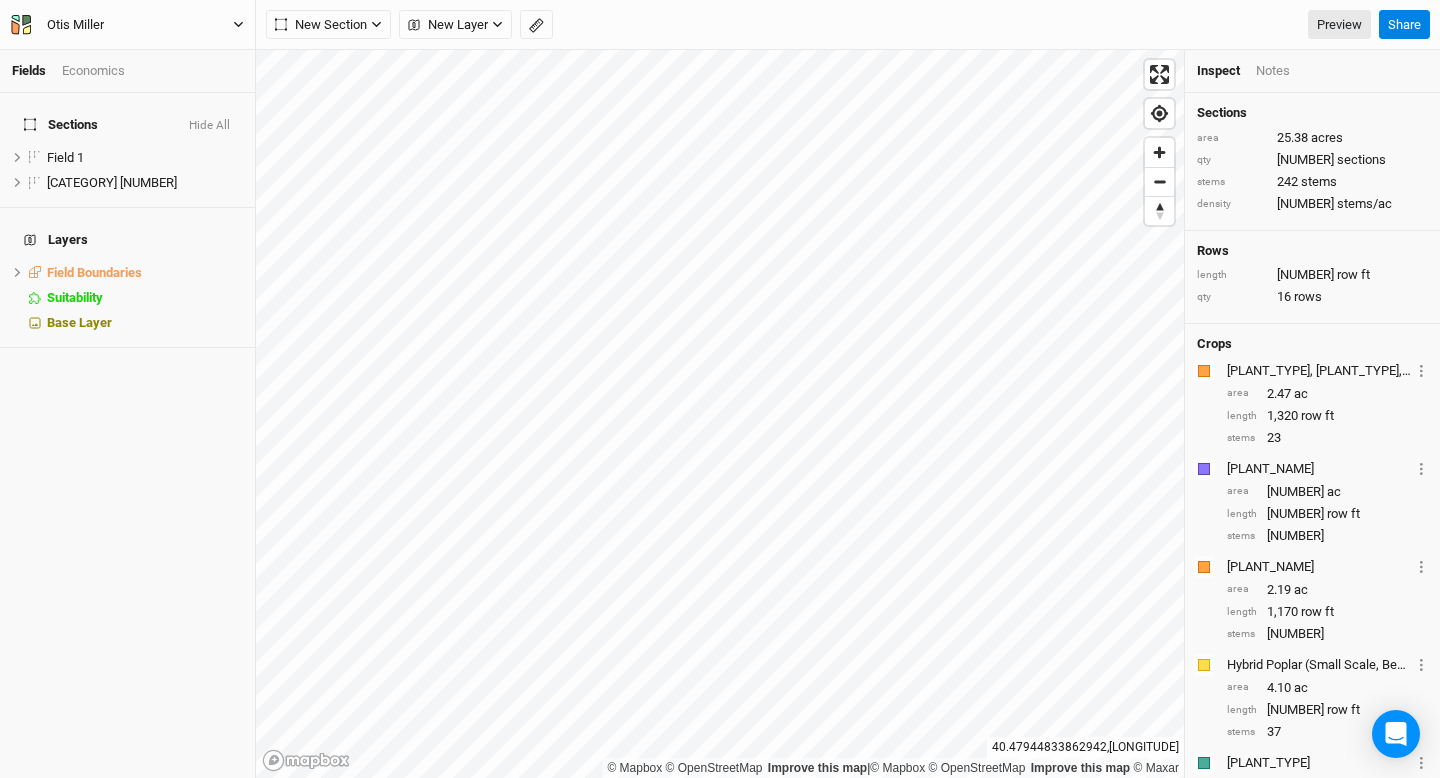 click on "Otis Miller" at bounding box center (127, 25) 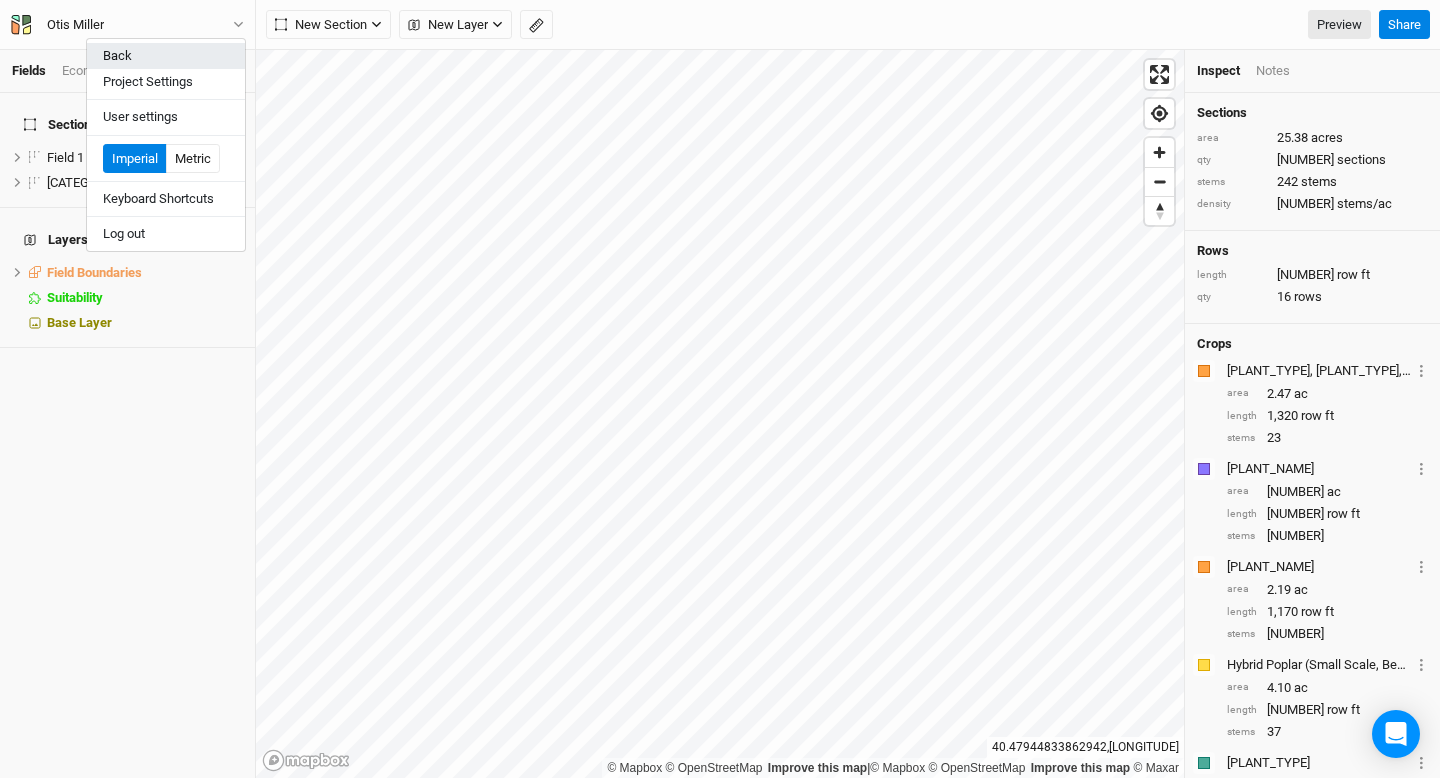 click on "Back" at bounding box center (166, 56) 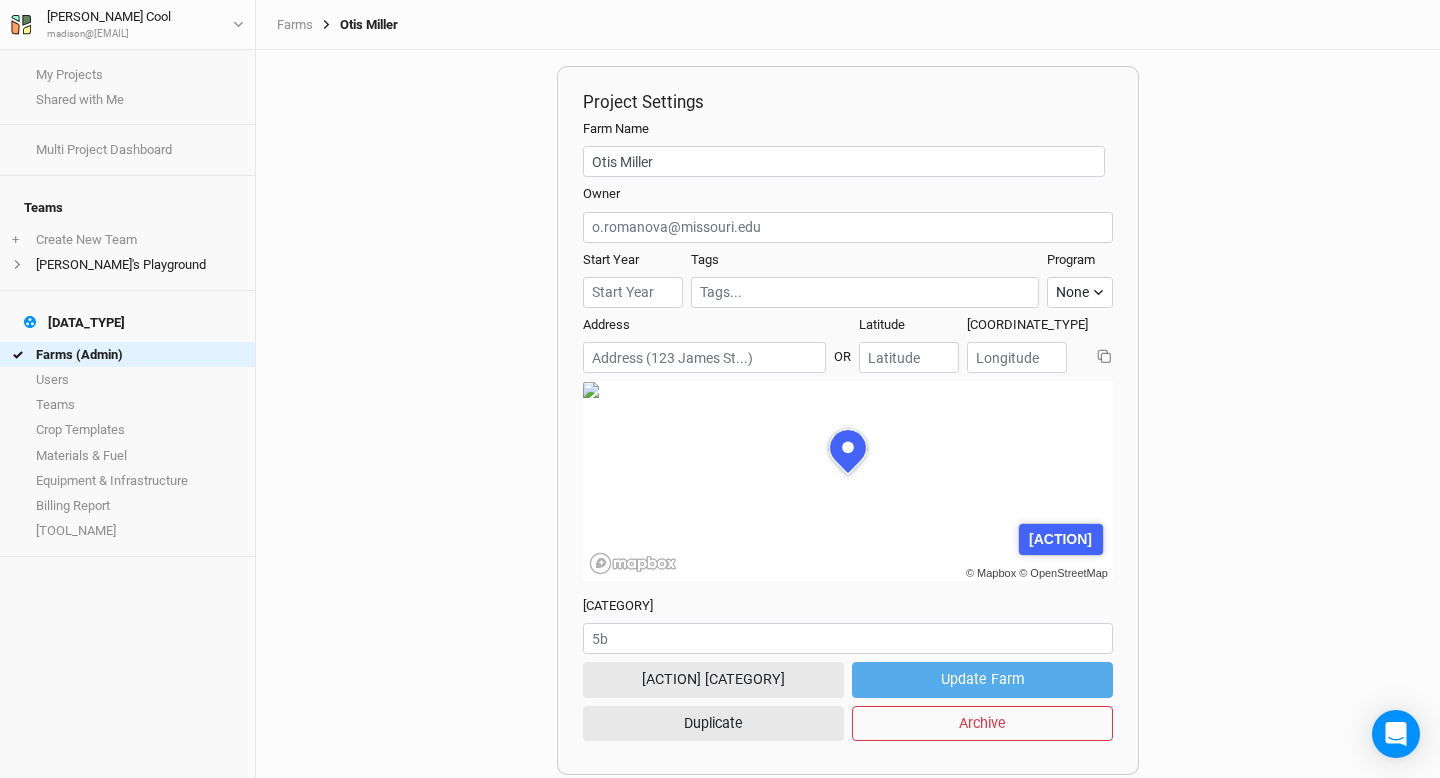scroll, scrollTop: 100, scrollLeft: 265, axis: both 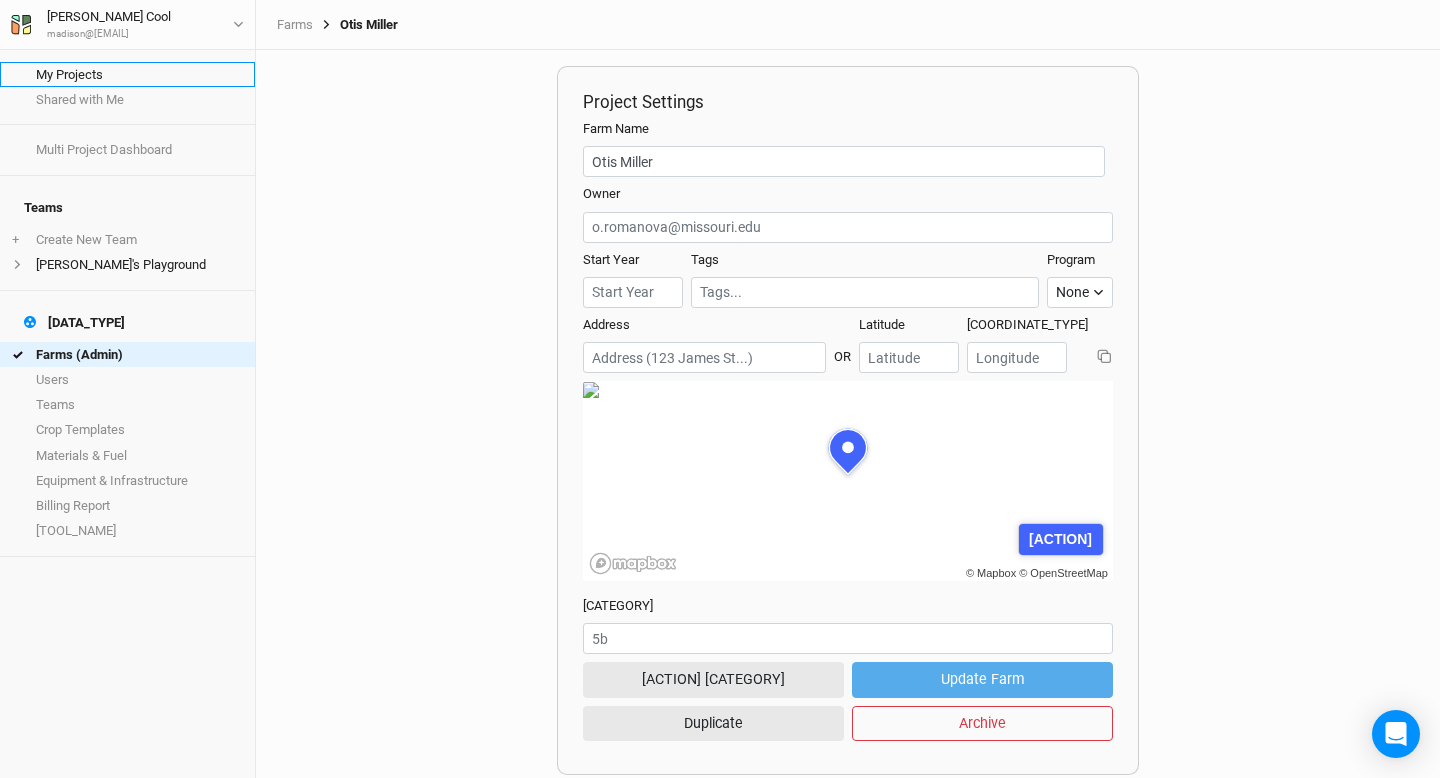 click on "My Projects" at bounding box center [127, 74] 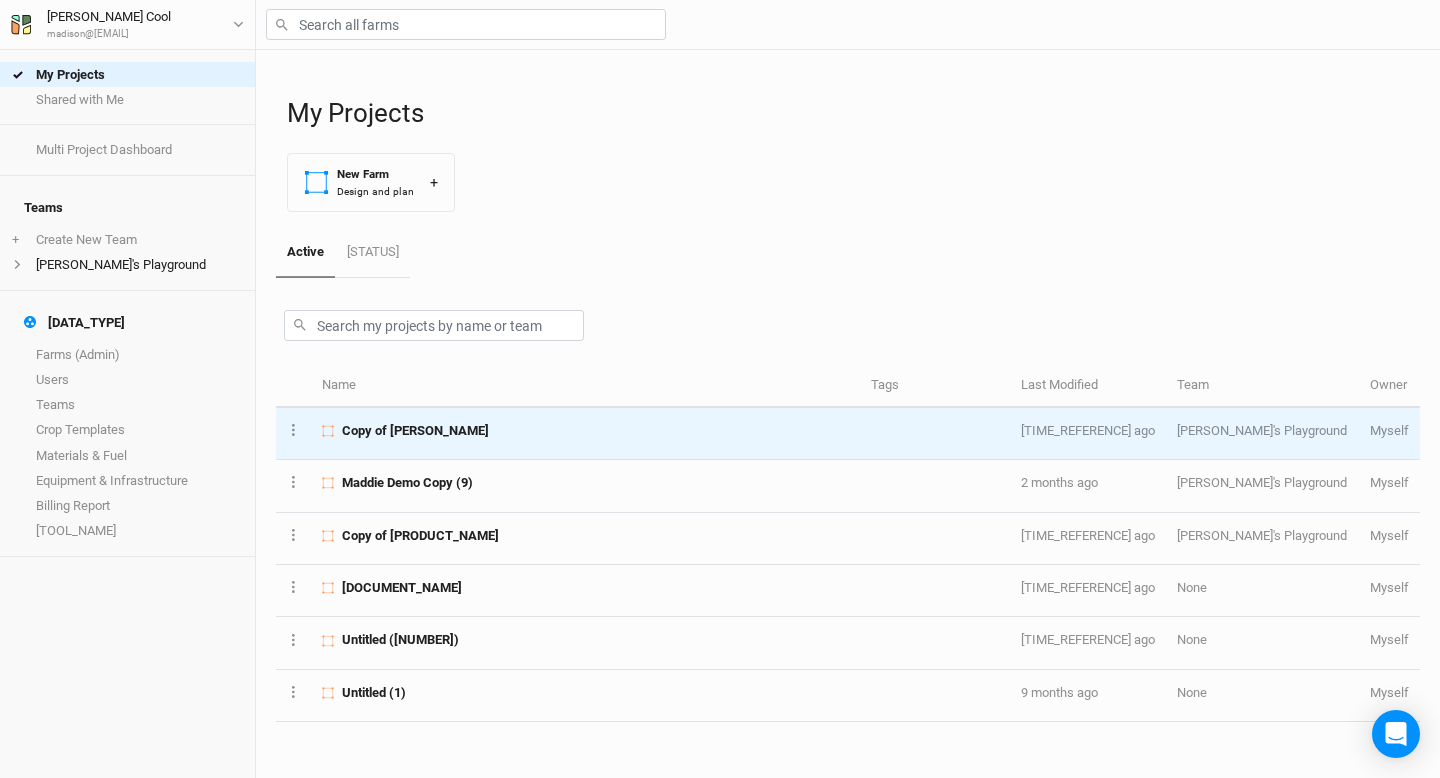 click on "Copy of [PERSON_NAME]" at bounding box center (585, 434) 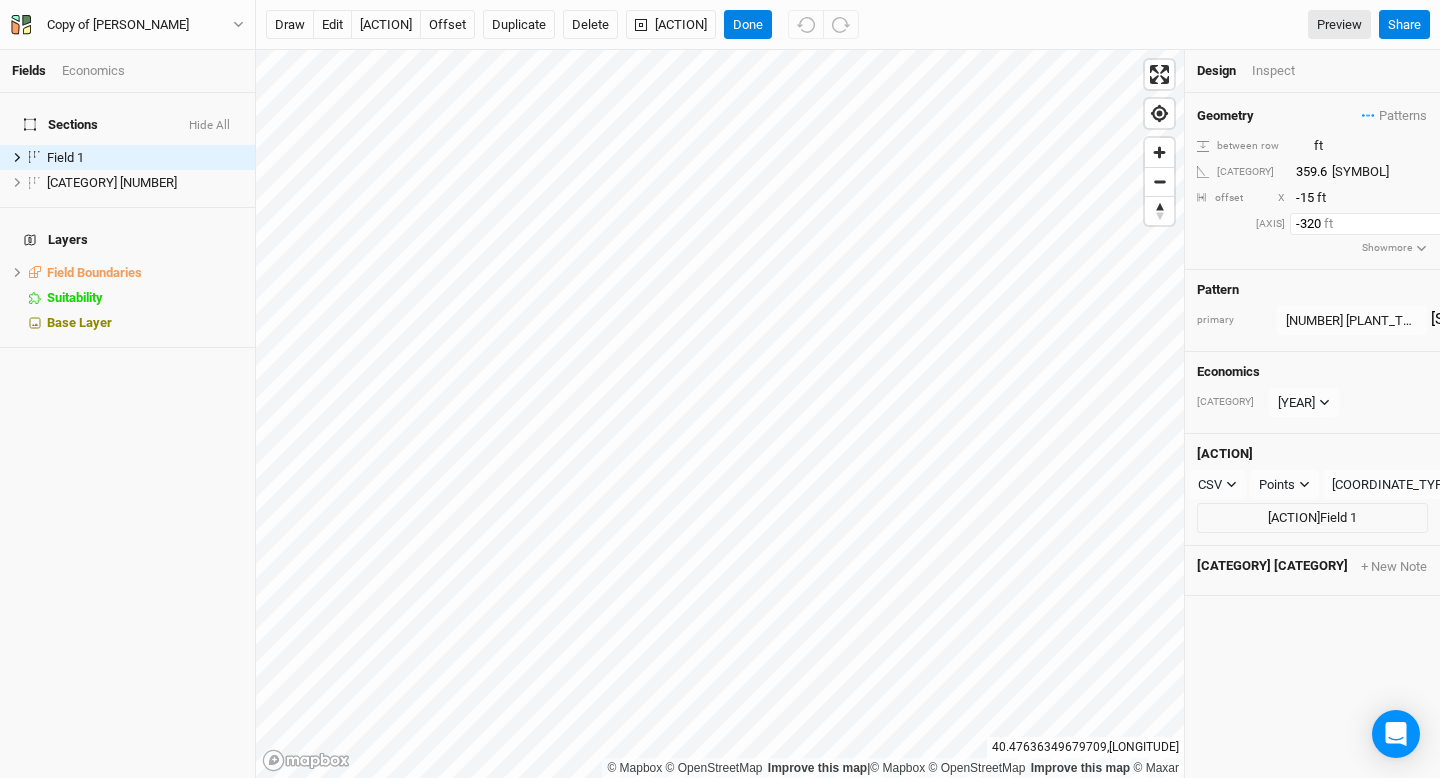 click on "-320" at bounding box center [1377, 224] 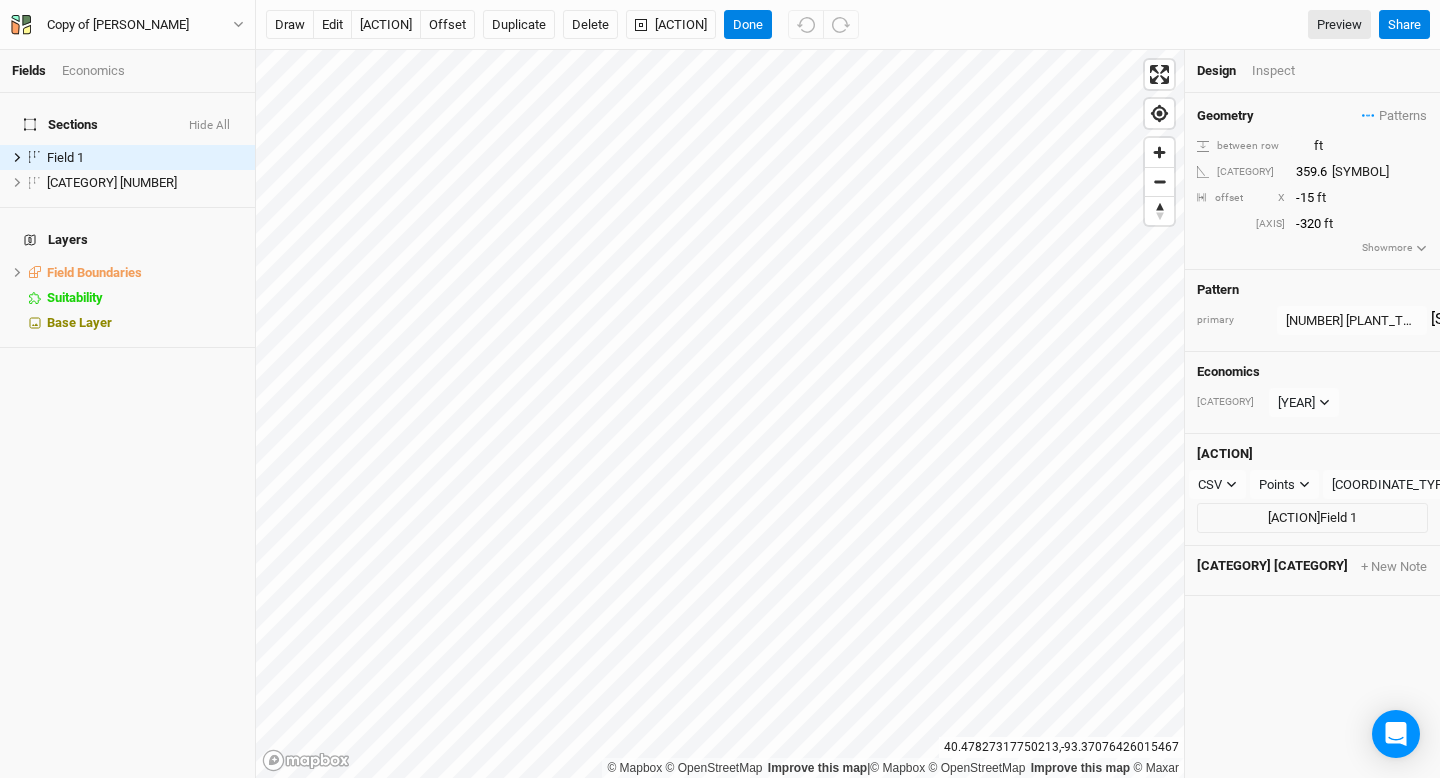 click on "Geometry  Patterns [PLANT_TYPE]+[PLANT_TYPE]+[PLANT_TYPE]+[PLANT_TYPE] view [PLANT_TYPE]+[PLANT_TYPE]+[PLANT_TYPE]+[PLANT_TYPE] view [PLANT_TYPE]+[PLANT_TYPE] view [PLANT_TYPE]+[PLANT_TYPE] view [PLANT_TYPE]+[PLANT_TYPE] view [PLANT_TYPE]+[PLANT_TYPE] view [PLANT_TYPE]+[PLANT_TYPE]+[PLANT_TYPE]+[PLANT_TYPE] [NUMBER] view [NUMBER] [PLANT_TYPE]+[PLANT_TYPE]+[PLANT_TYPE]+[PLANT_TYPE] [NUMBER] view ＋ New in-row pattern between row [NUMBER] ft heading [NUMBER] ° offset X [NUMBER] ft Y [NUMBER] ft Show  more" at bounding box center (1312, 181) 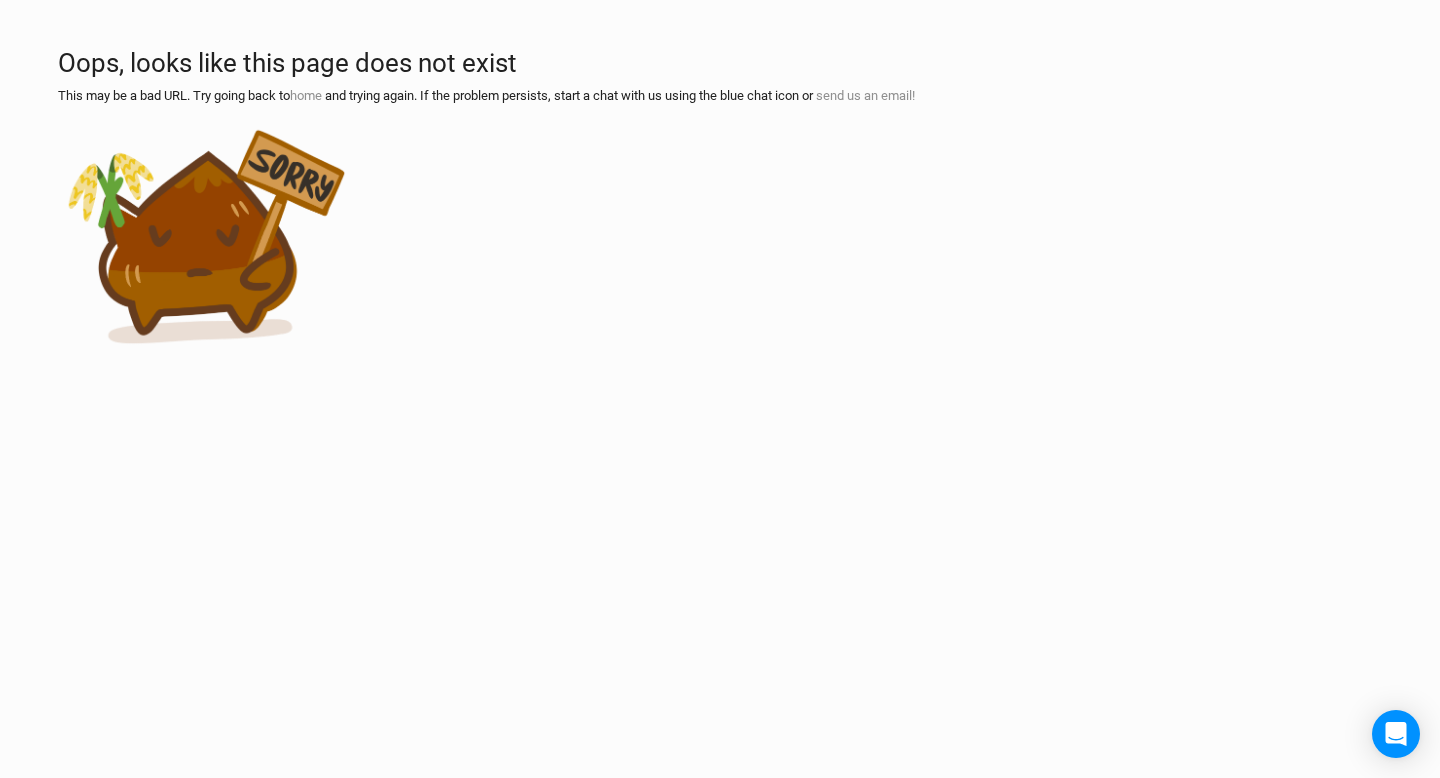 scroll, scrollTop: 0, scrollLeft: 0, axis: both 